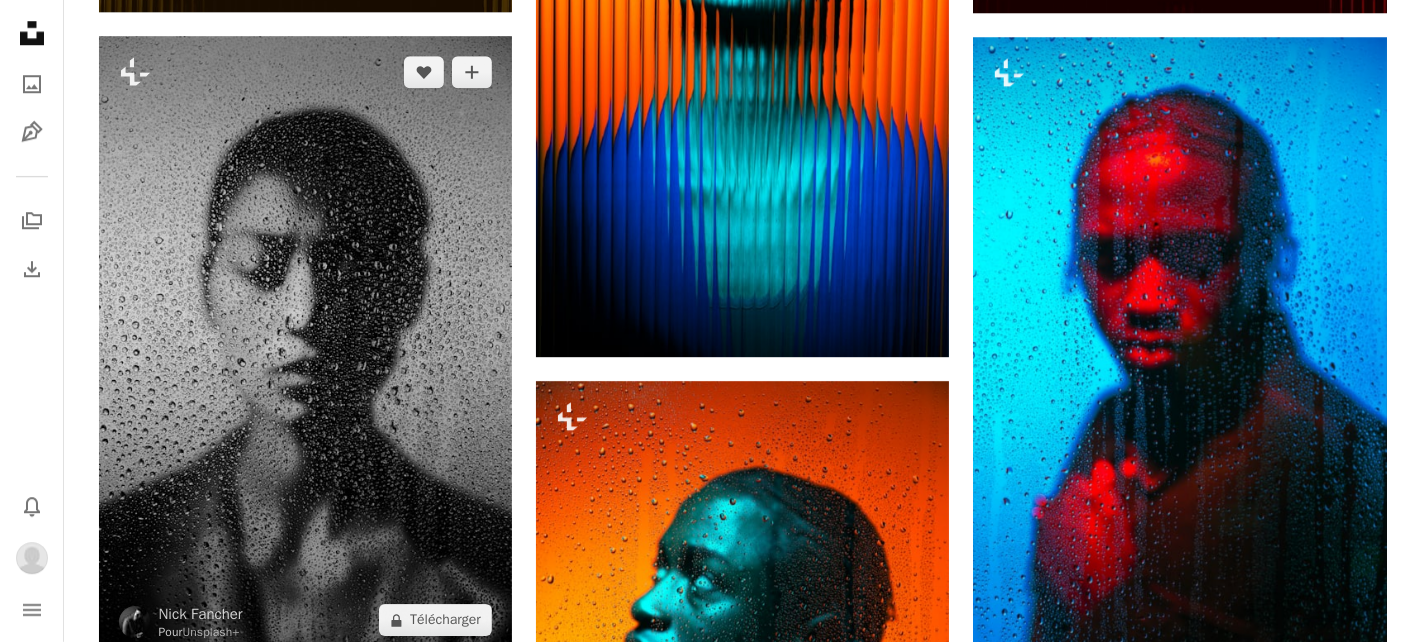 scroll, scrollTop: 21999, scrollLeft: 0, axis: vertical 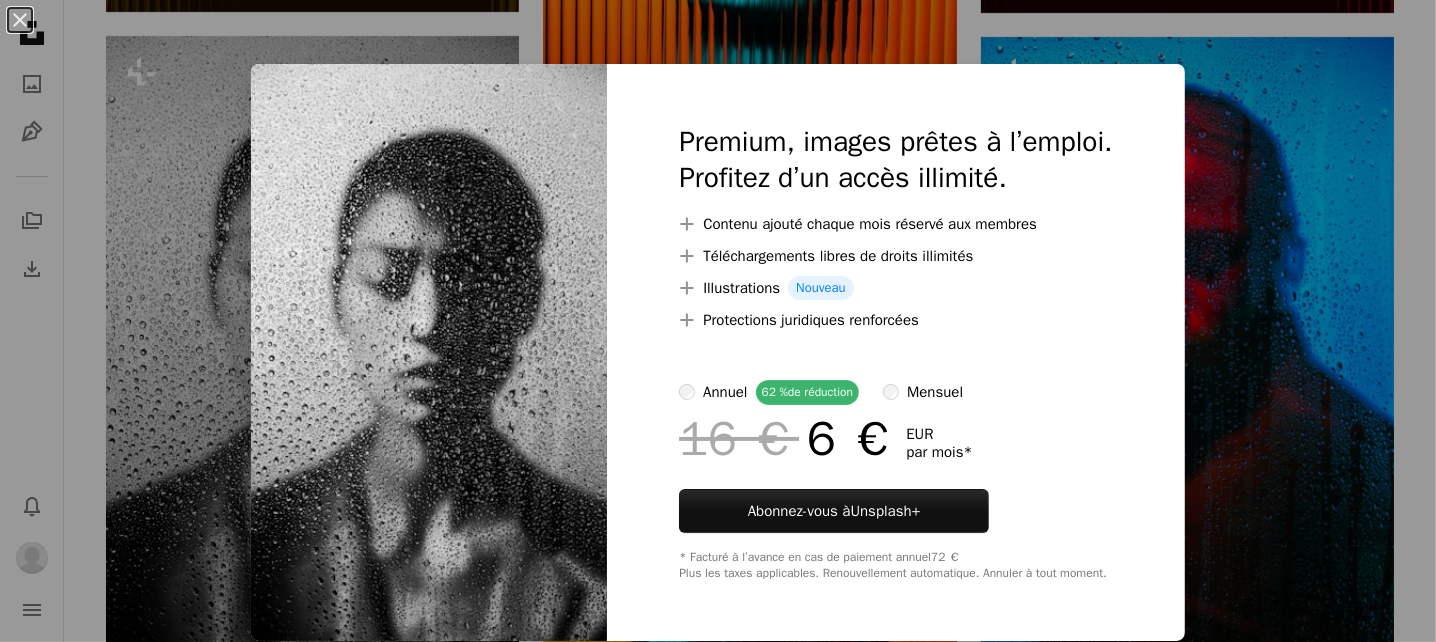 click on "An X shape Premium, images prêtes à l’emploi. Profitez d’un accès illimité. A plus sign Contenu ajouté chaque mois réservé aux membres A plus sign Téléchargements libres de droits illimités A plus sign Illustrations  Nouveau A plus sign Protections juridiques renforcées annuel 62 %  de réduction mensuel 16 €   6 € EUR par mois * Abonnez-vous à  Unsplash+ * Facturé à l’avance en cas de paiement annuel  72 € Plus les taxes applicables. Renouvellement automatique. Annuler à tout moment." at bounding box center (718, 321) 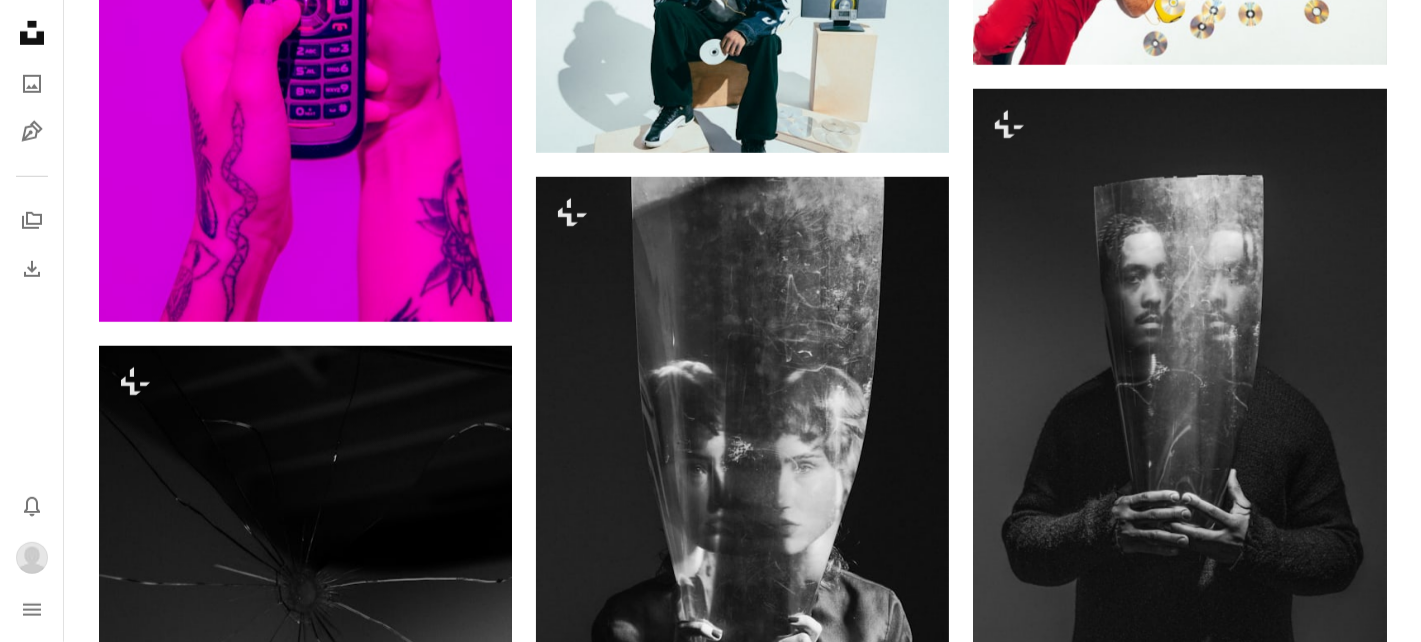 scroll, scrollTop: 47333, scrollLeft: 0, axis: vertical 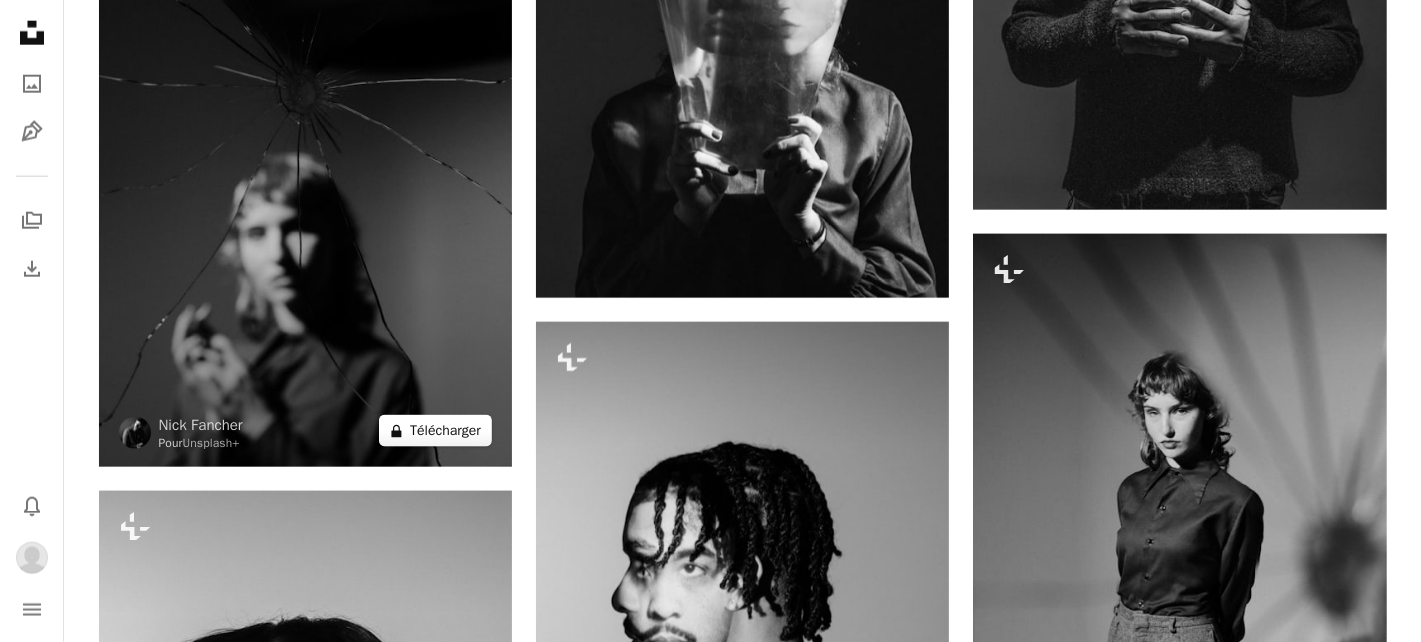 click on "A lock Télécharger" at bounding box center (435, 431) 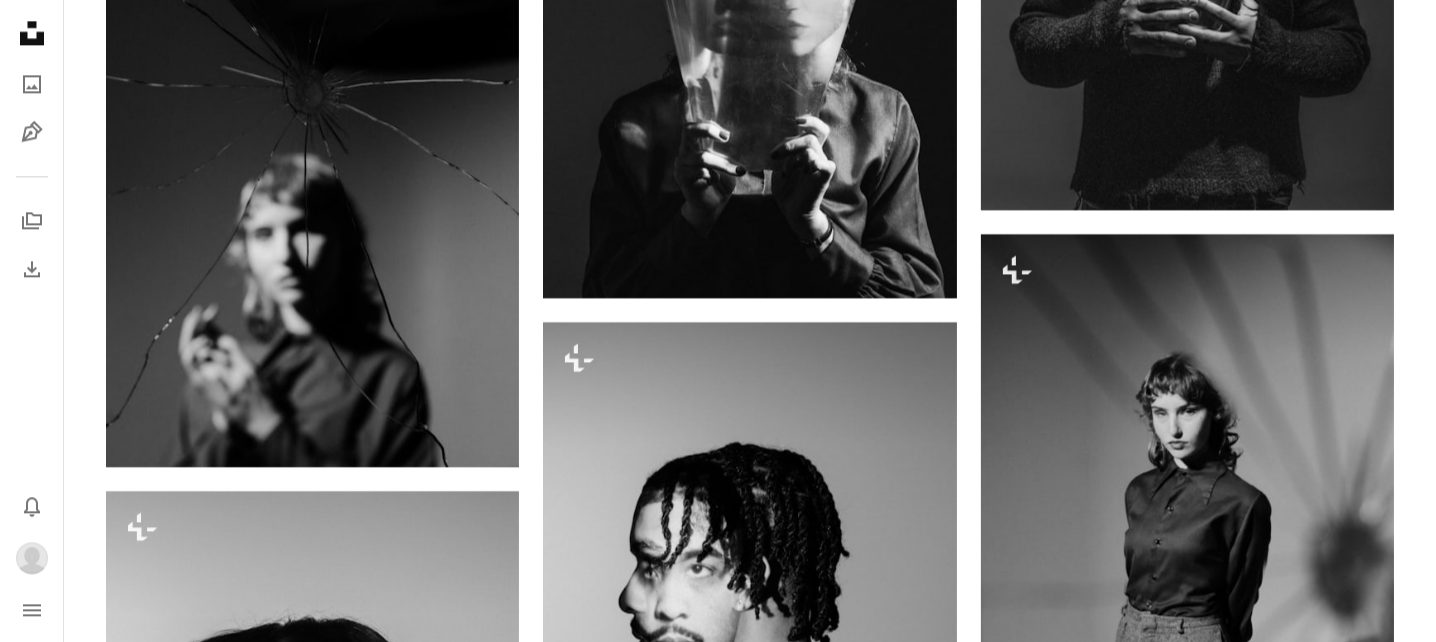 click on "An X shape" at bounding box center [20, 20] 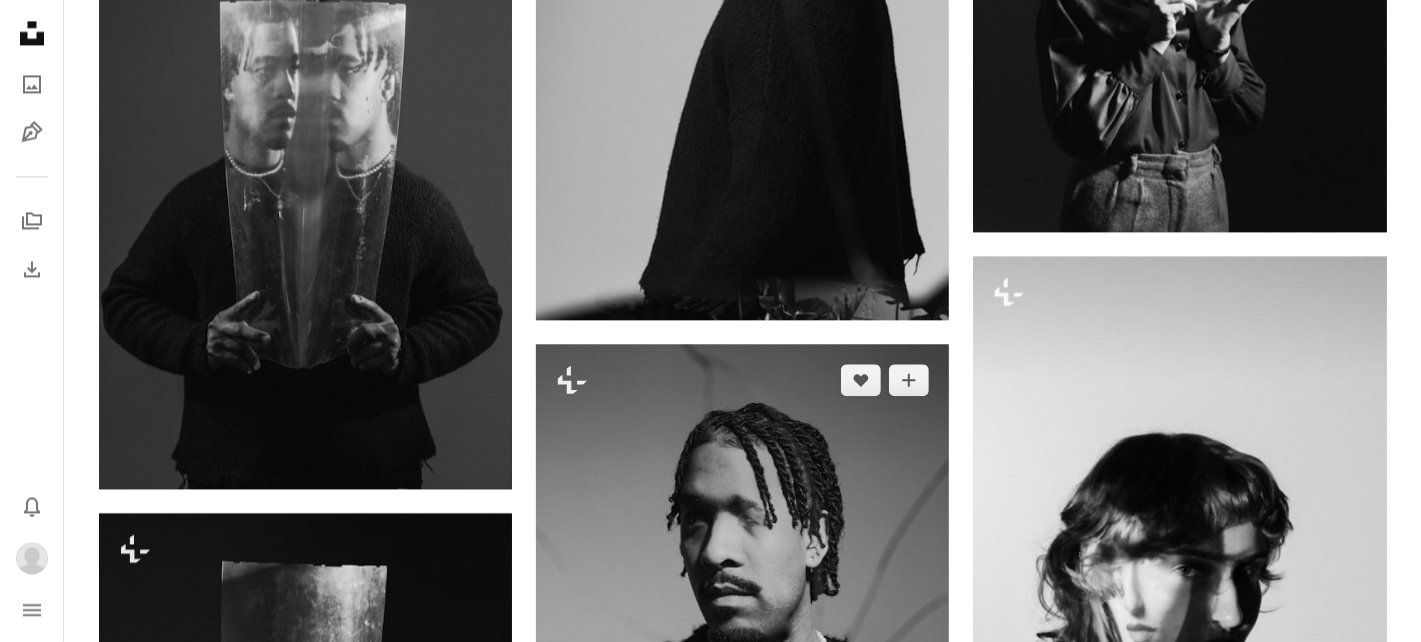 scroll, scrollTop: 48833, scrollLeft: 0, axis: vertical 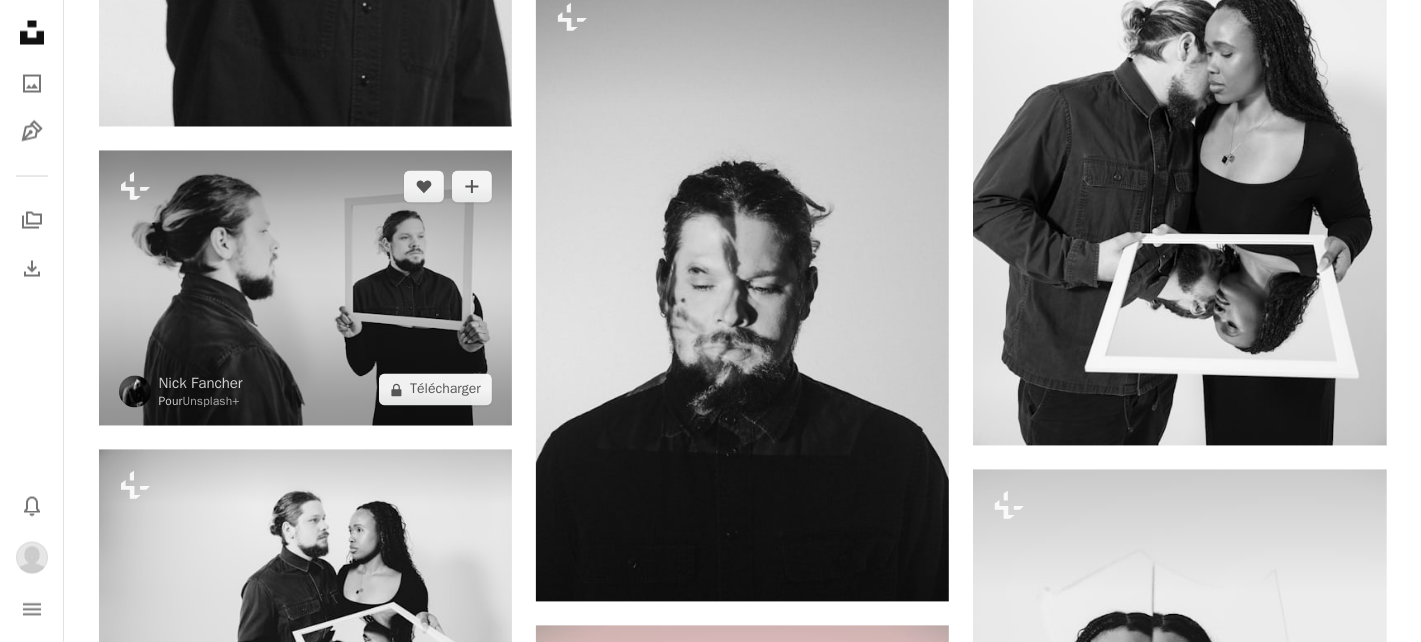 drag, startPoint x: 722, startPoint y: 359, endPoint x: 408, endPoint y: 287, distance: 322.14905 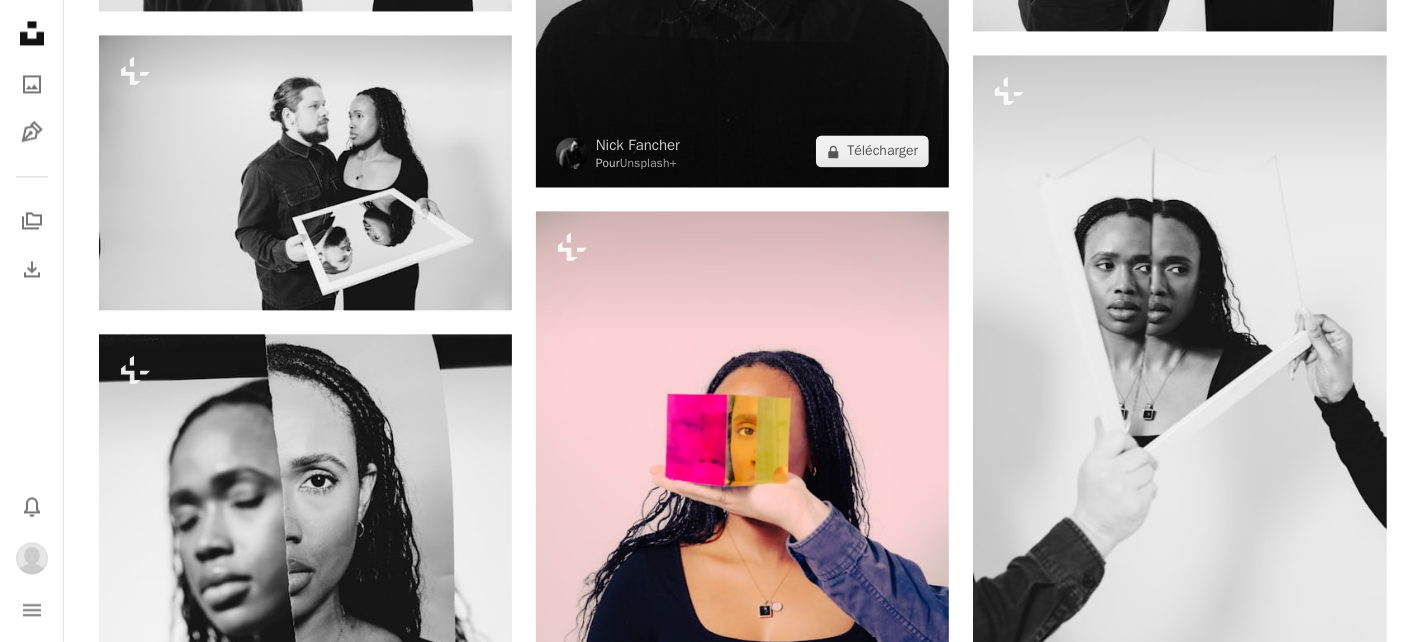 scroll, scrollTop: 57999, scrollLeft: 0, axis: vertical 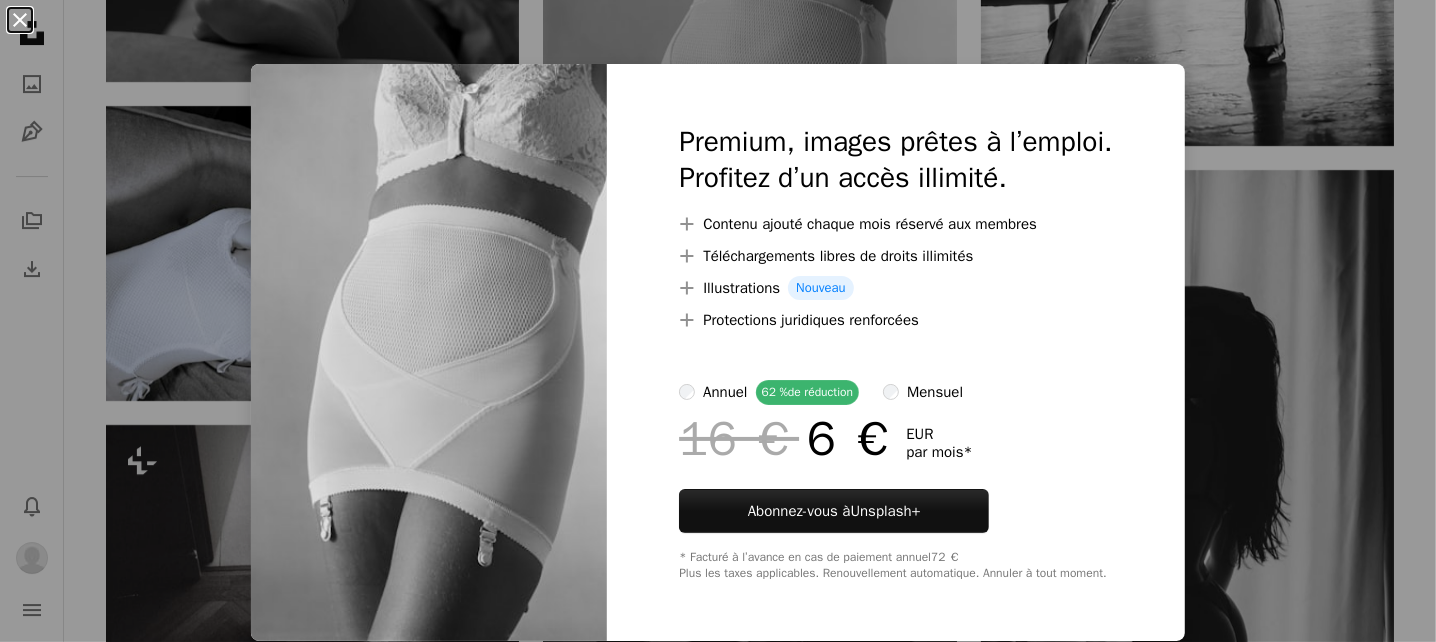 click on "An X shape" at bounding box center [20, 20] 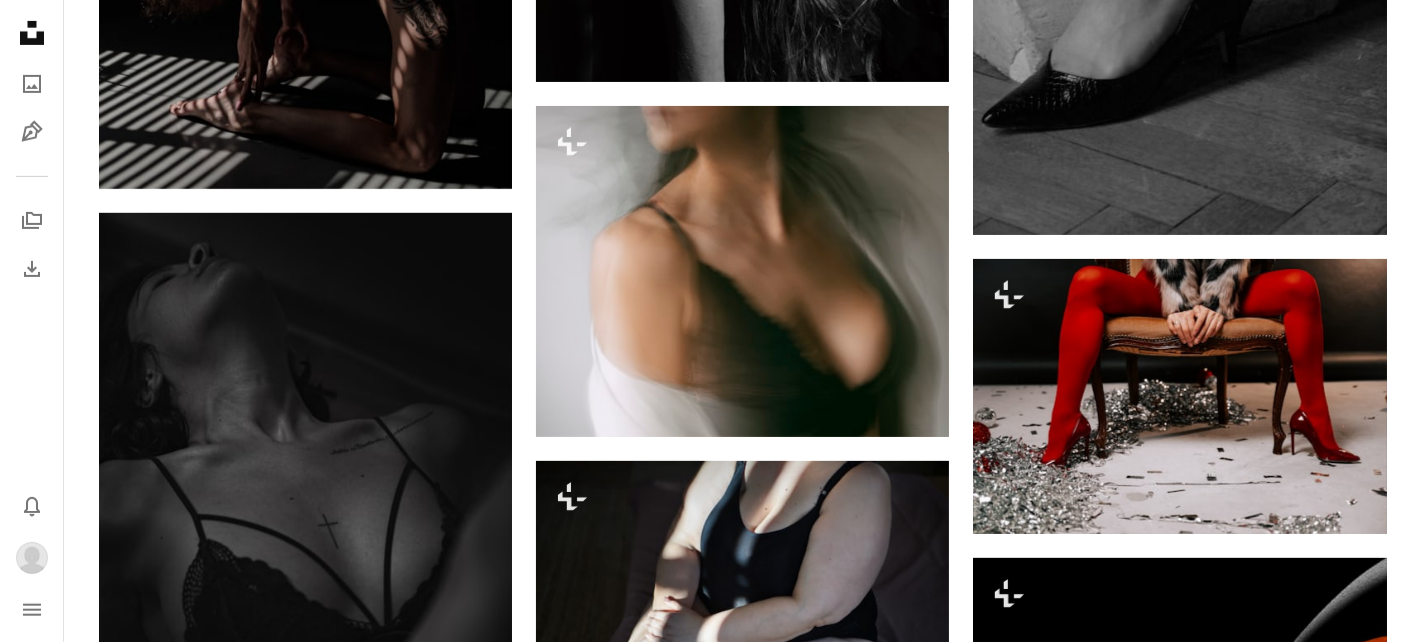 scroll, scrollTop: 23666, scrollLeft: 0, axis: vertical 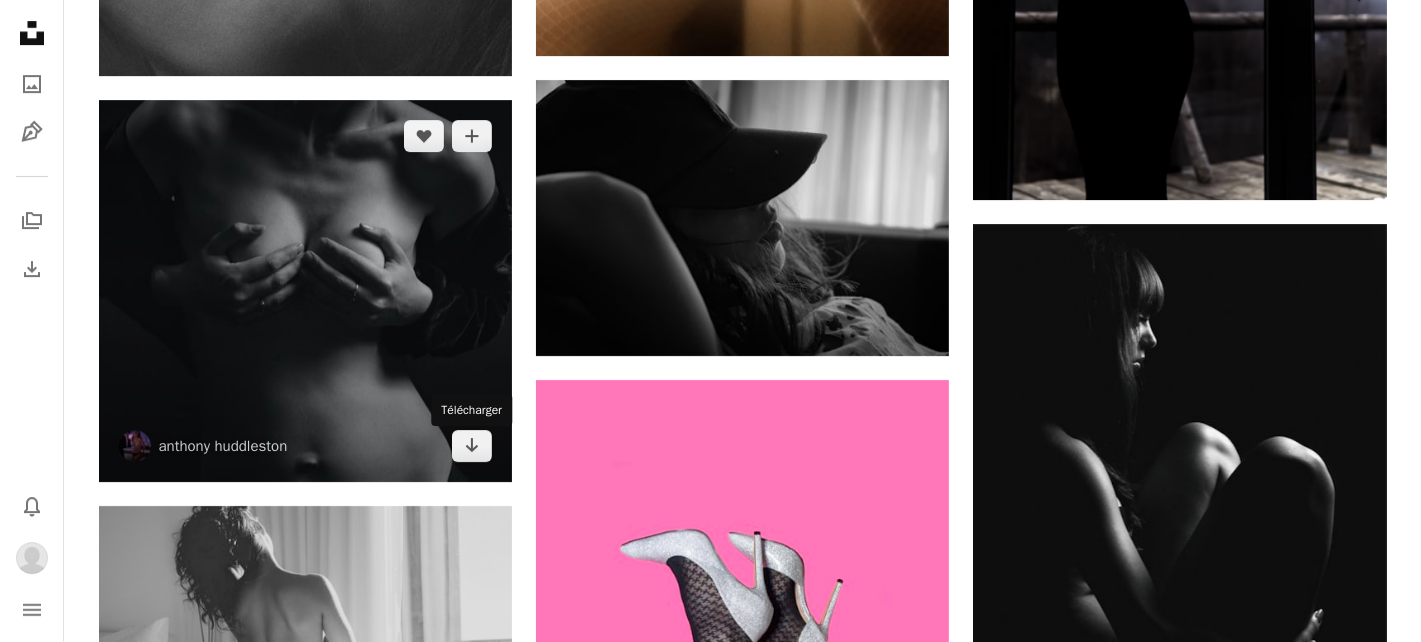 drag, startPoint x: 462, startPoint y: 445, endPoint x: 231, endPoint y: 332, distance: 257.15753 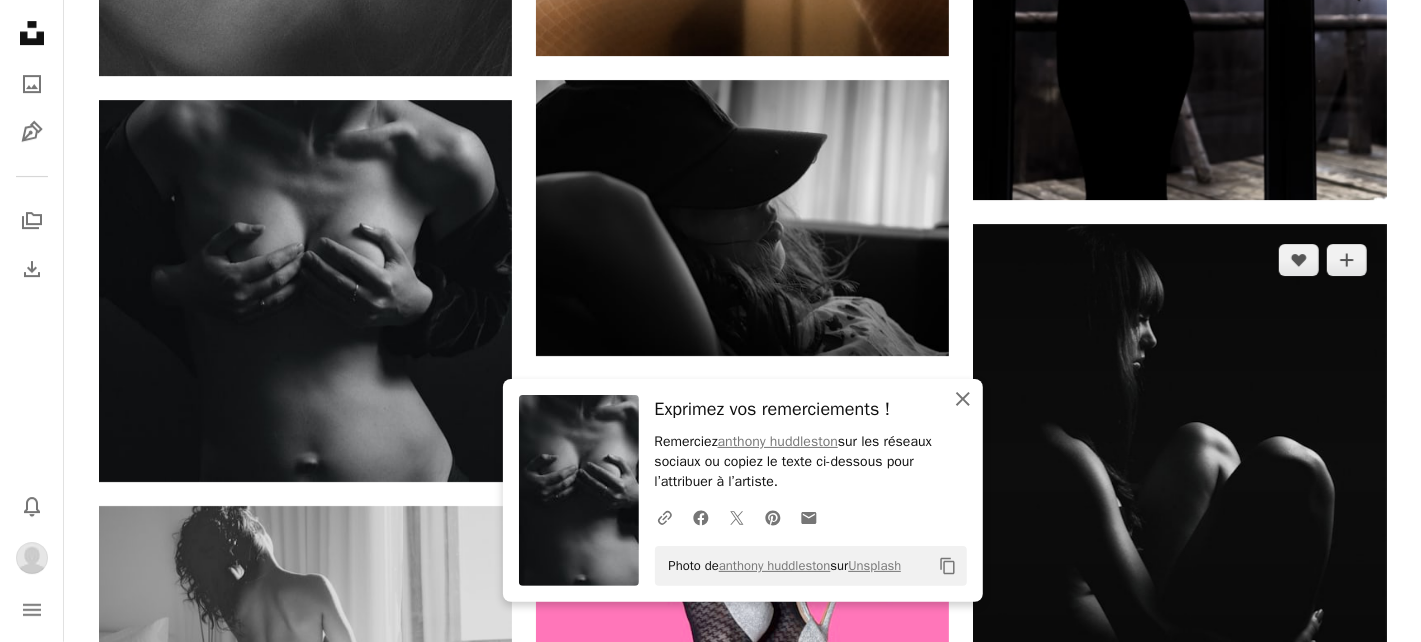 drag, startPoint x: 962, startPoint y: 399, endPoint x: 1259, endPoint y: 501, distance: 314.02707 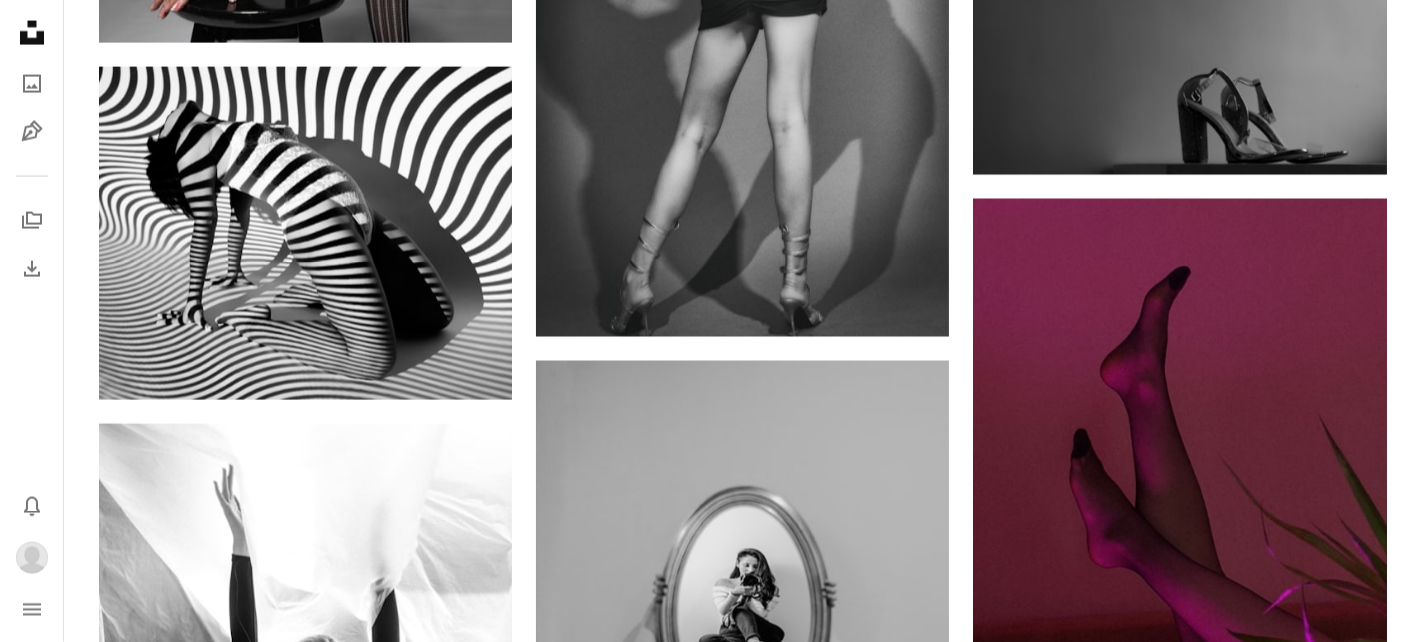 scroll, scrollTop: 62166, scrollLeft: 0, axis: vertical 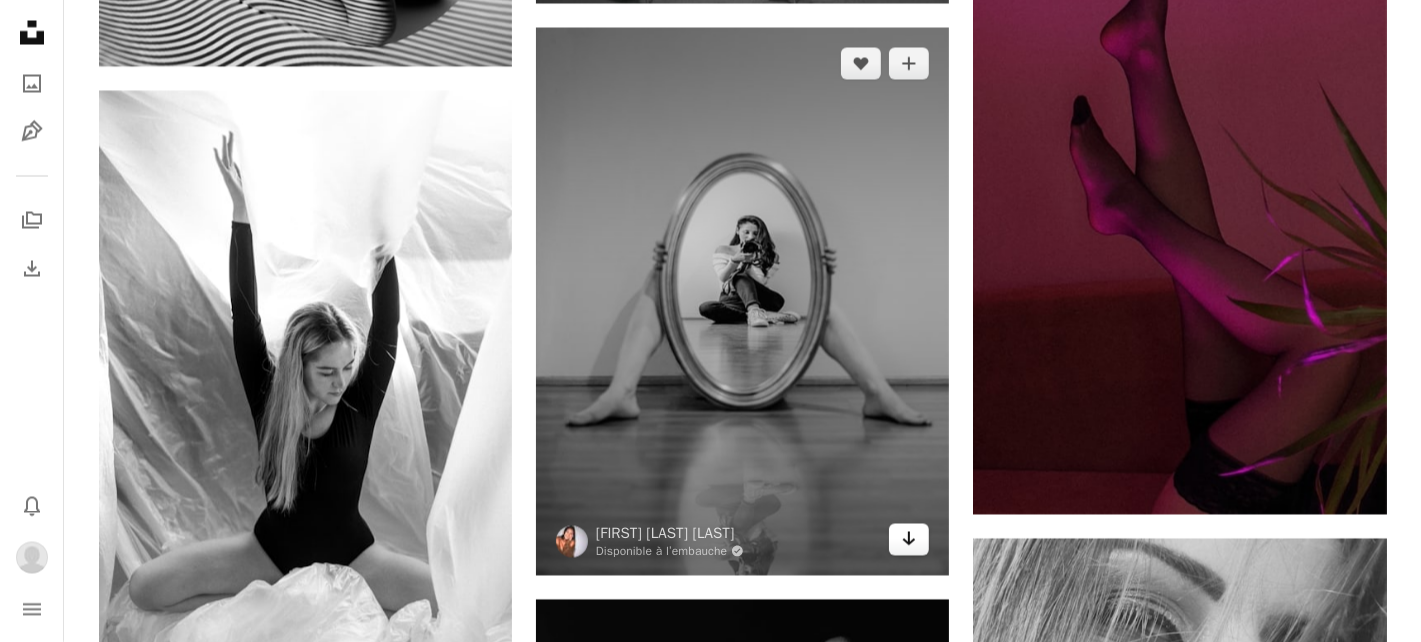 click on "Arrow pointing down" 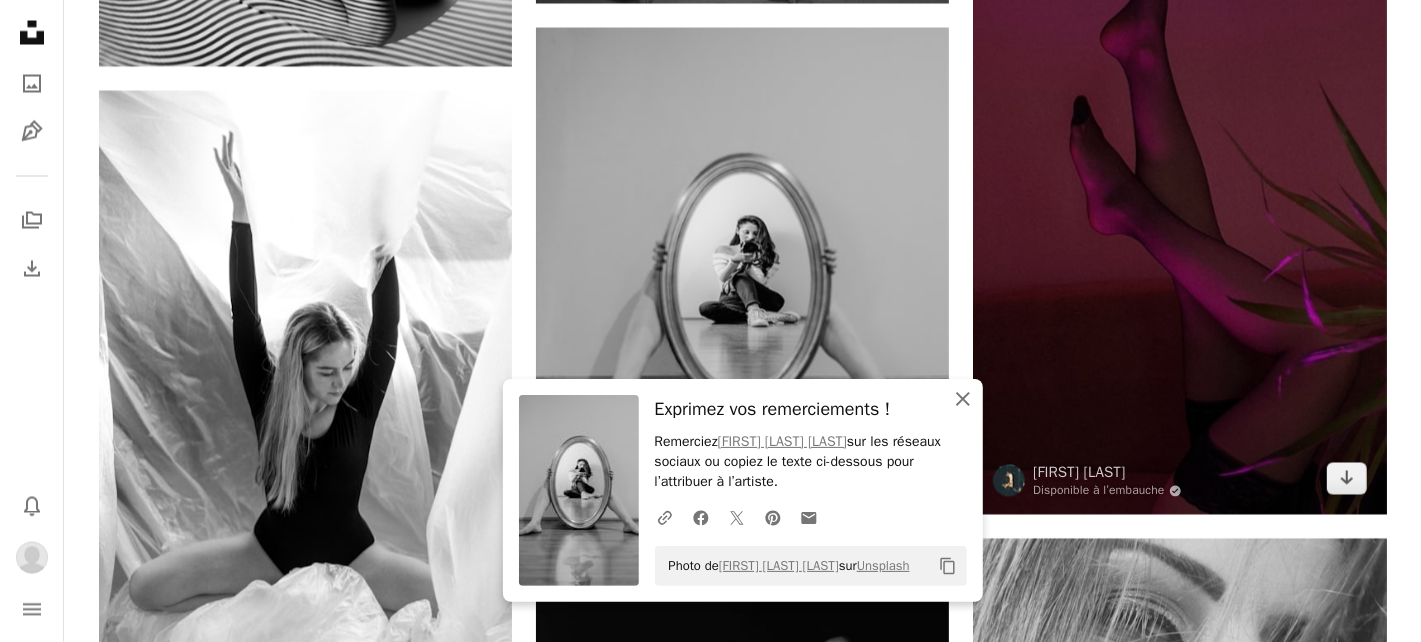 drag, startPoint x: 952, startPoint y: 400, endPoint x: 988, endPoint y: 372, distance: 45.607018 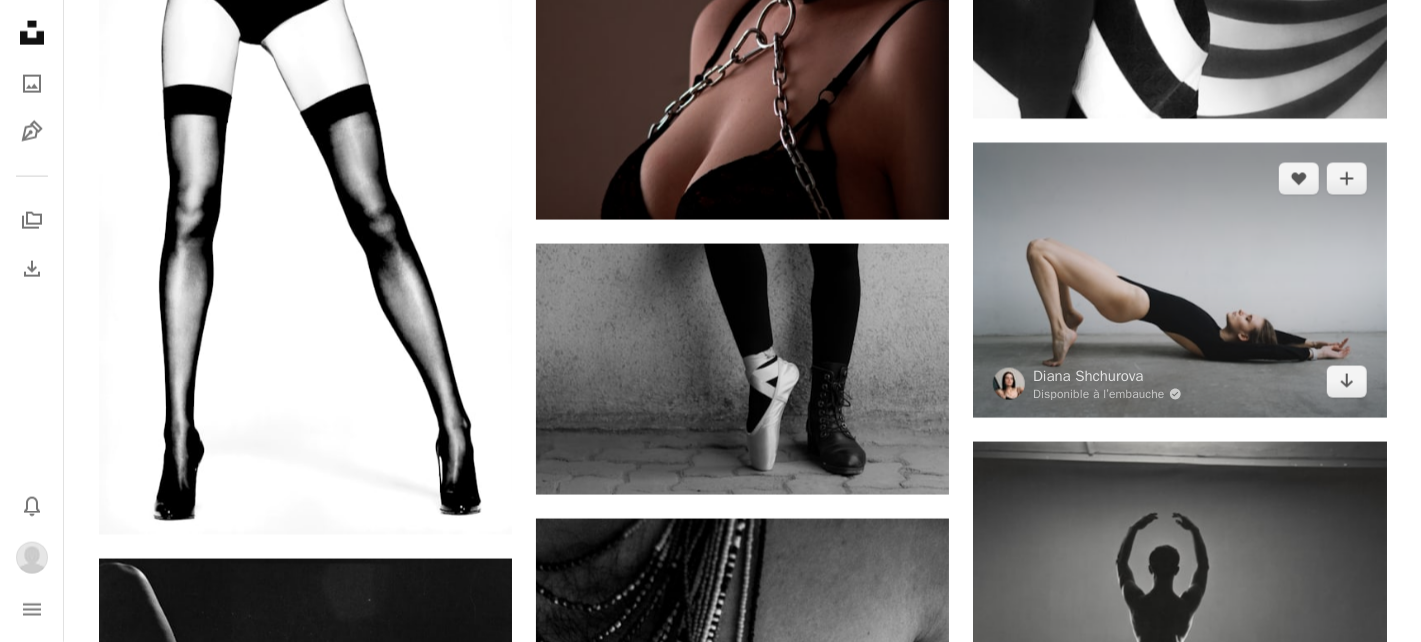 scroll, scrollTop: 80166, scrollLeft: 0, axis: vertical 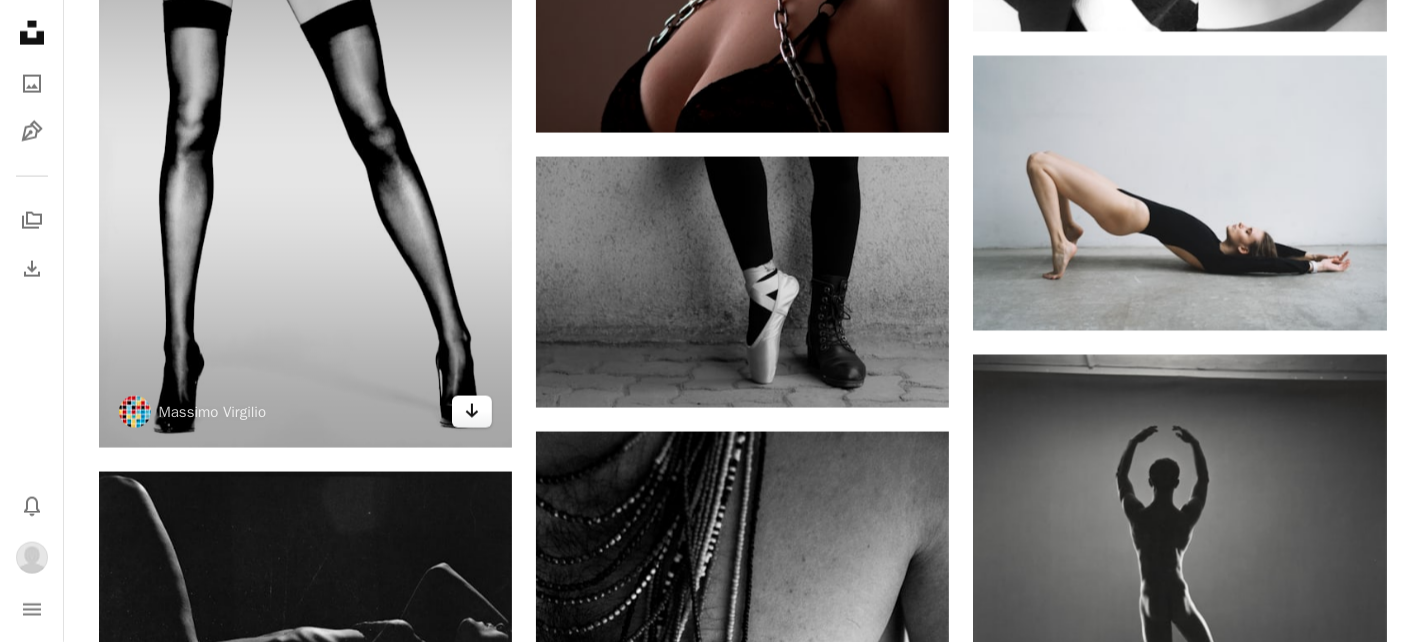 click on "Arrow pointing down" 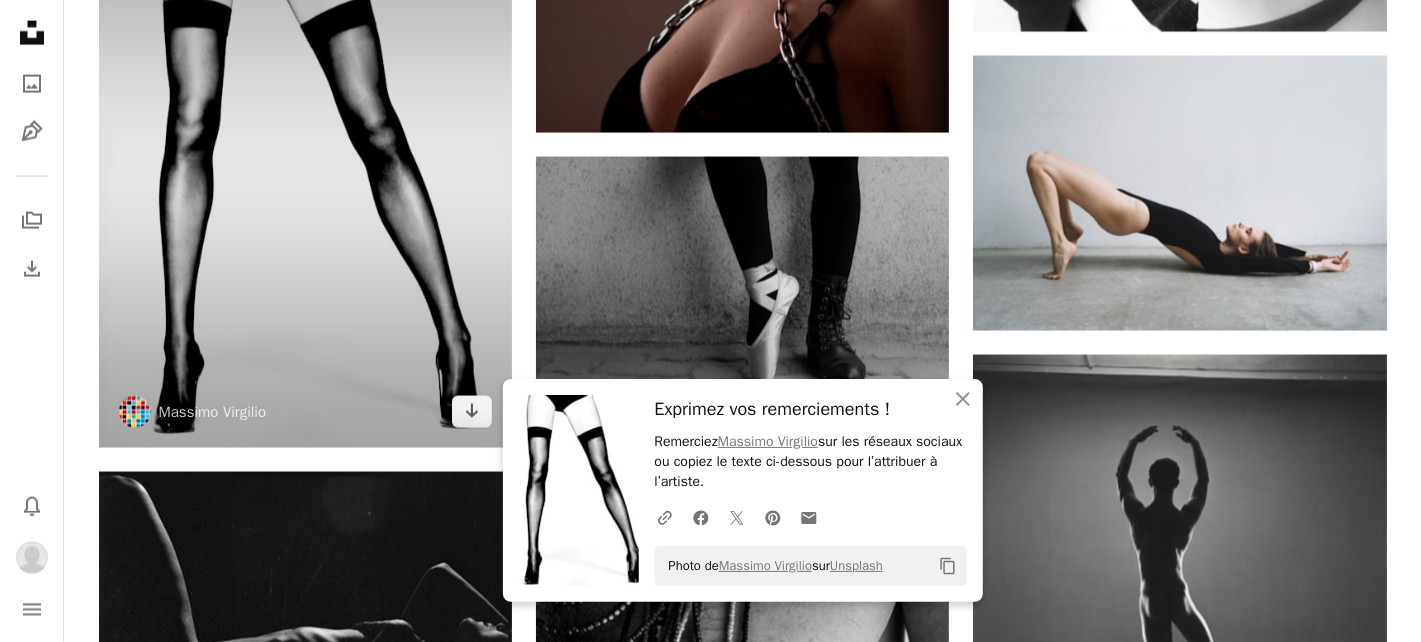 scroll, scrollTop: 80179, scrollLeft: 0, axis: vertical 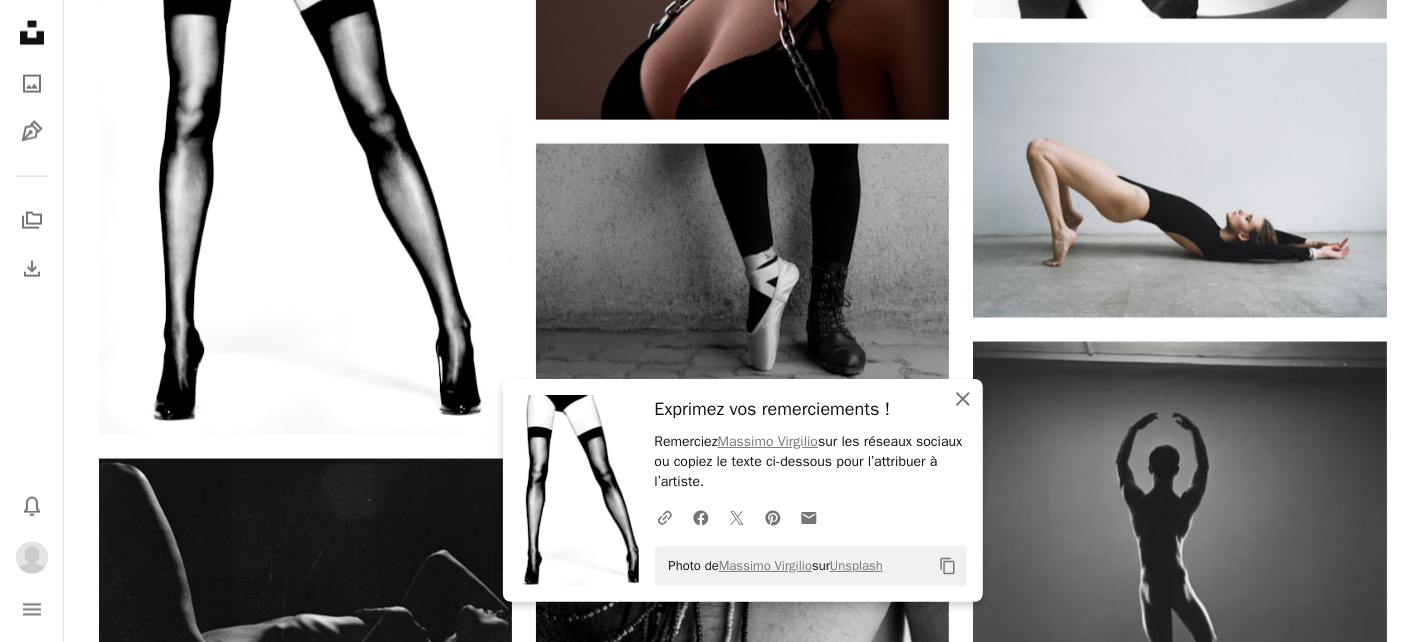 click on "An X shape" 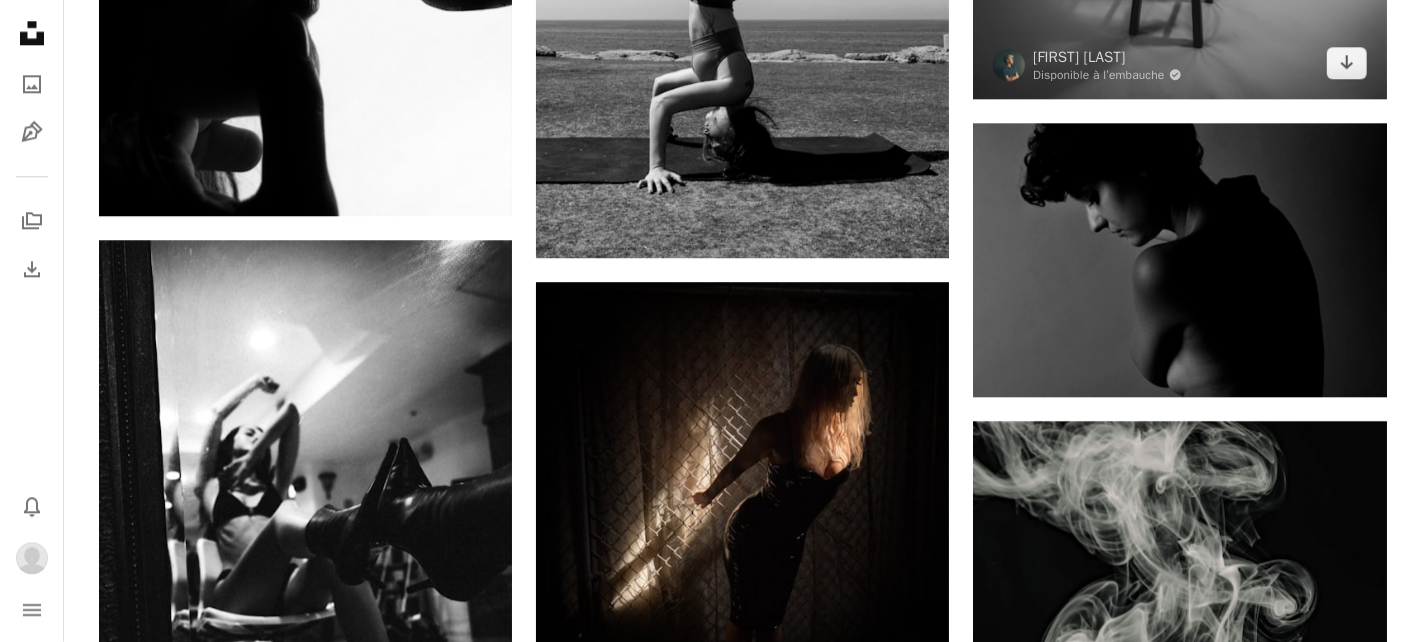 scroll, scrollTop: 85999, scrollLeft: 0, axis: vertical 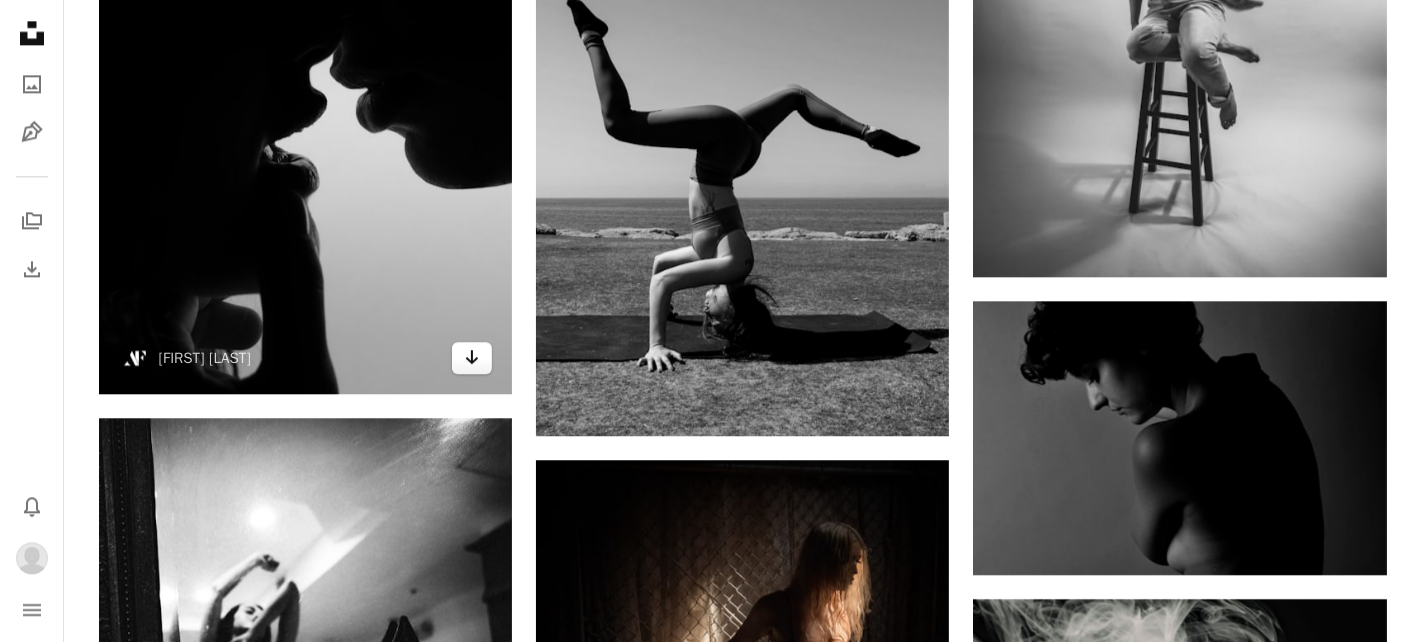 click on "Arrow pointing down" 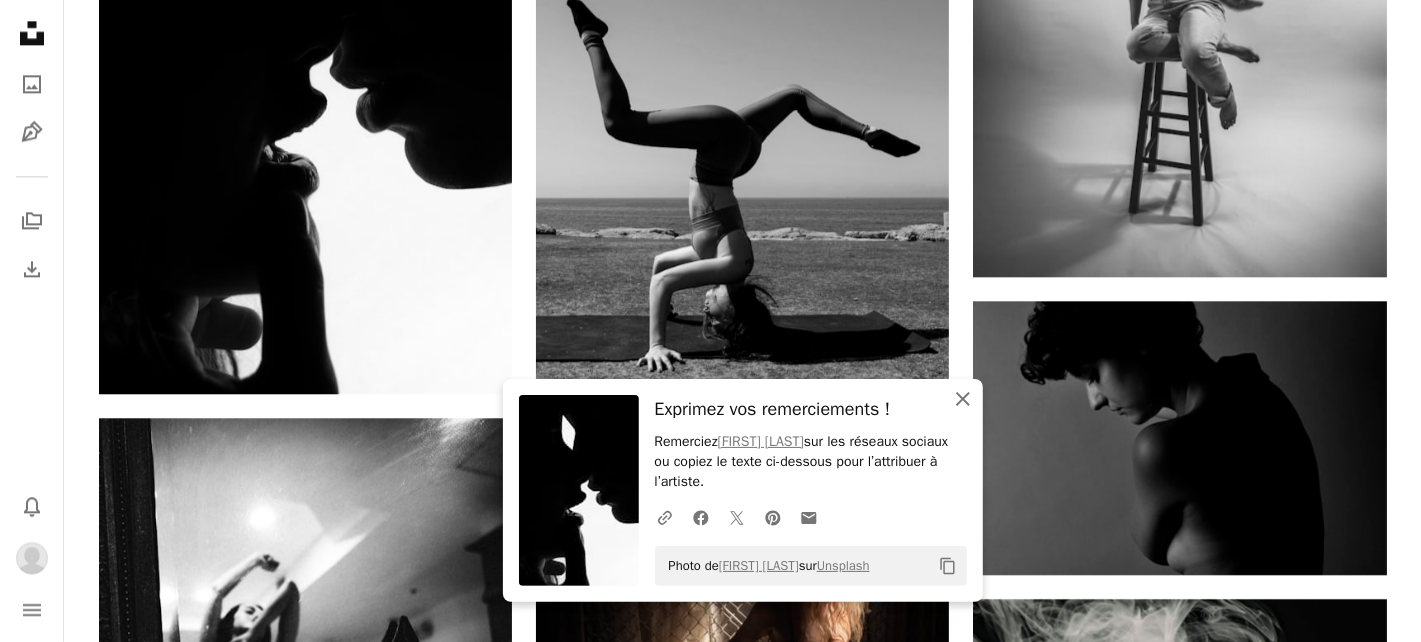 drag, startPoint x: 962, startPoint y: 395, endPoint x: 979, endPoint y: 392, distance: 17.262676 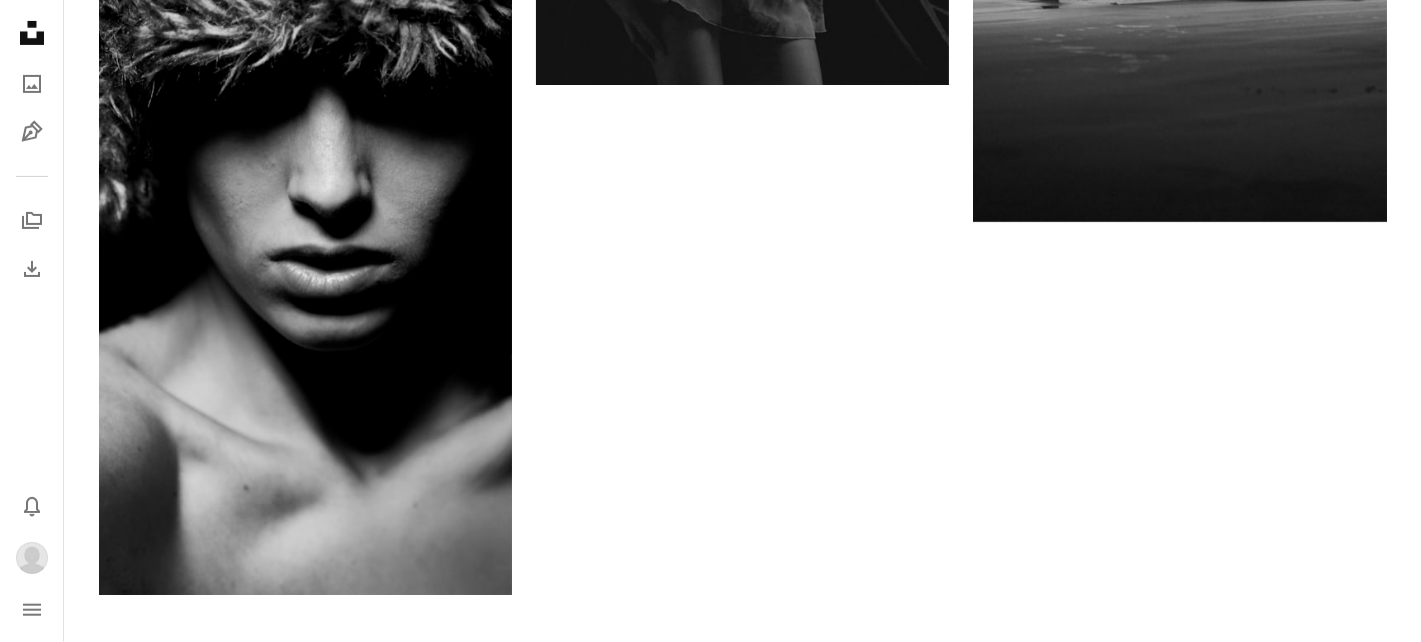 scroll, scrollTop: 87976, scrollLeft: 0, axis: vertical 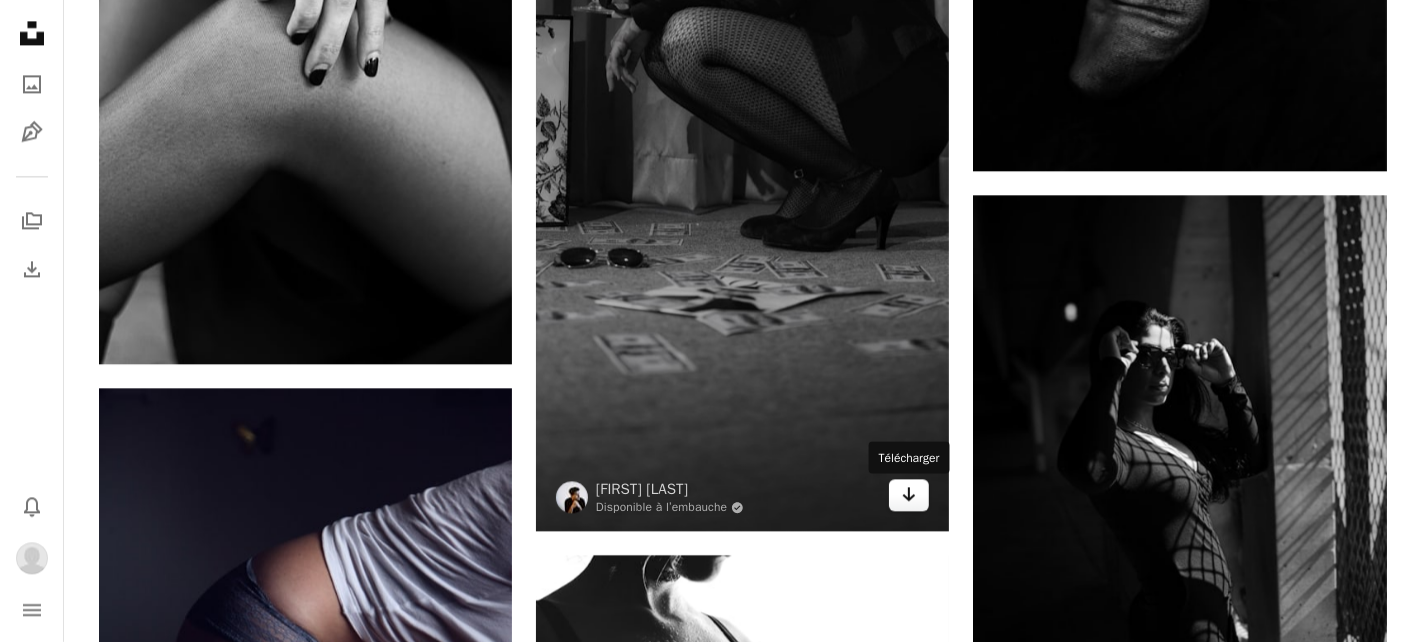 click on "Arrow pointing down" 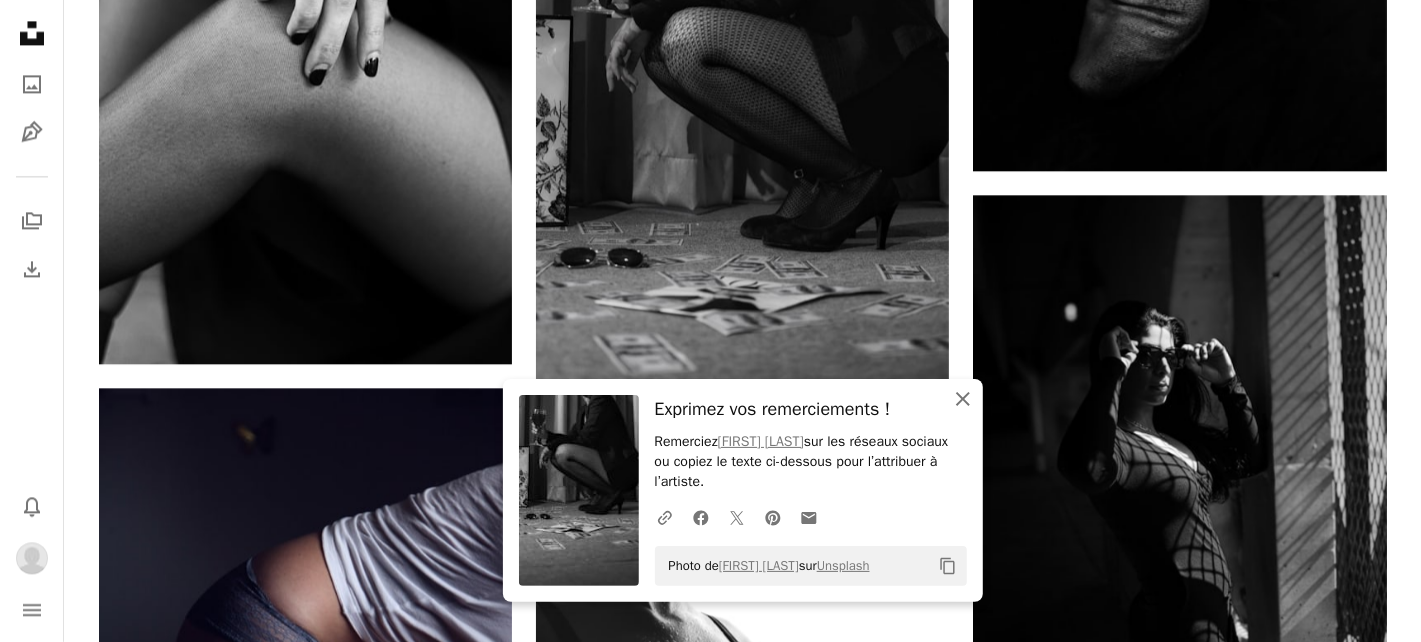click 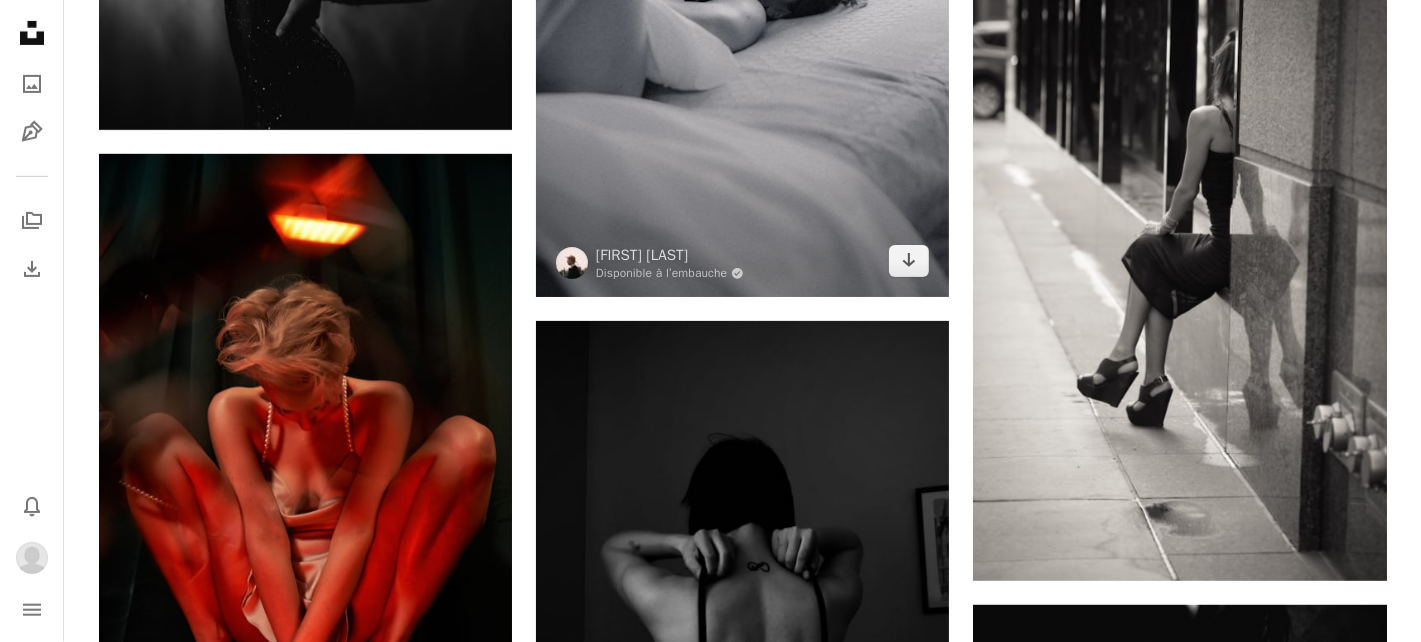 scroll, scrollTop: 33000, scrollLeft: 0, axis: vertical 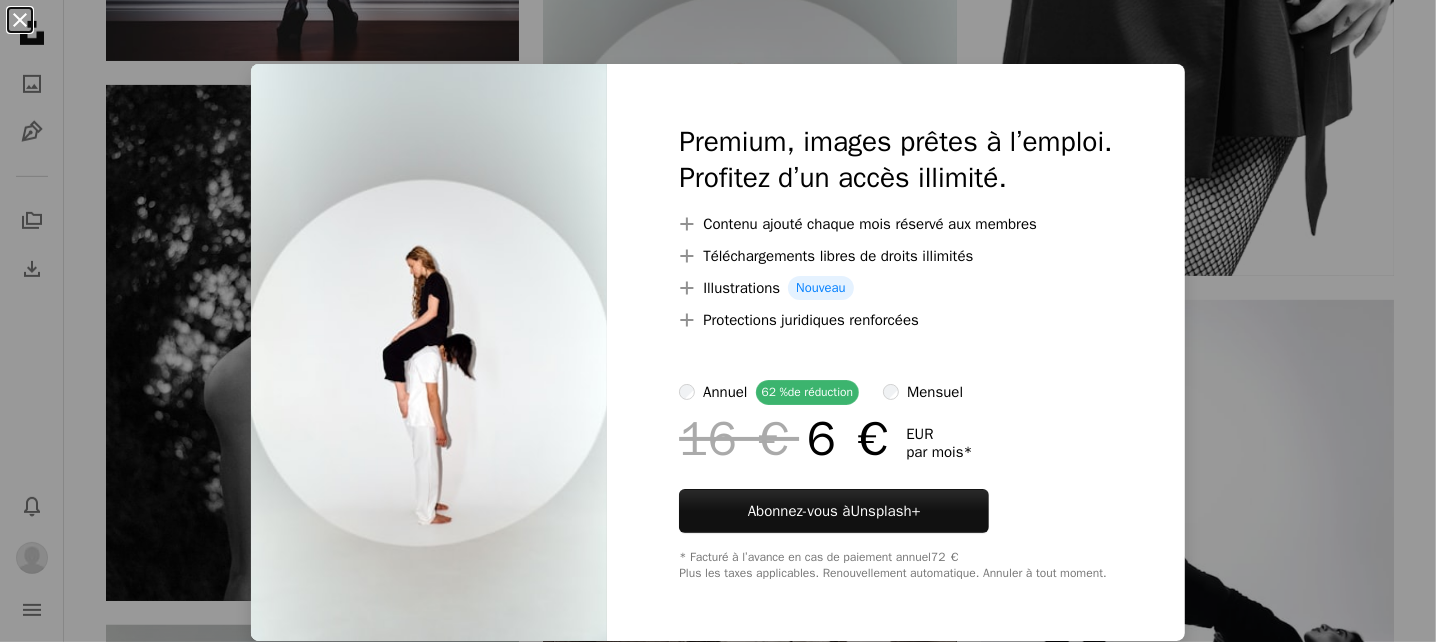 click on "An X shape" at bounding box center (20, 20) 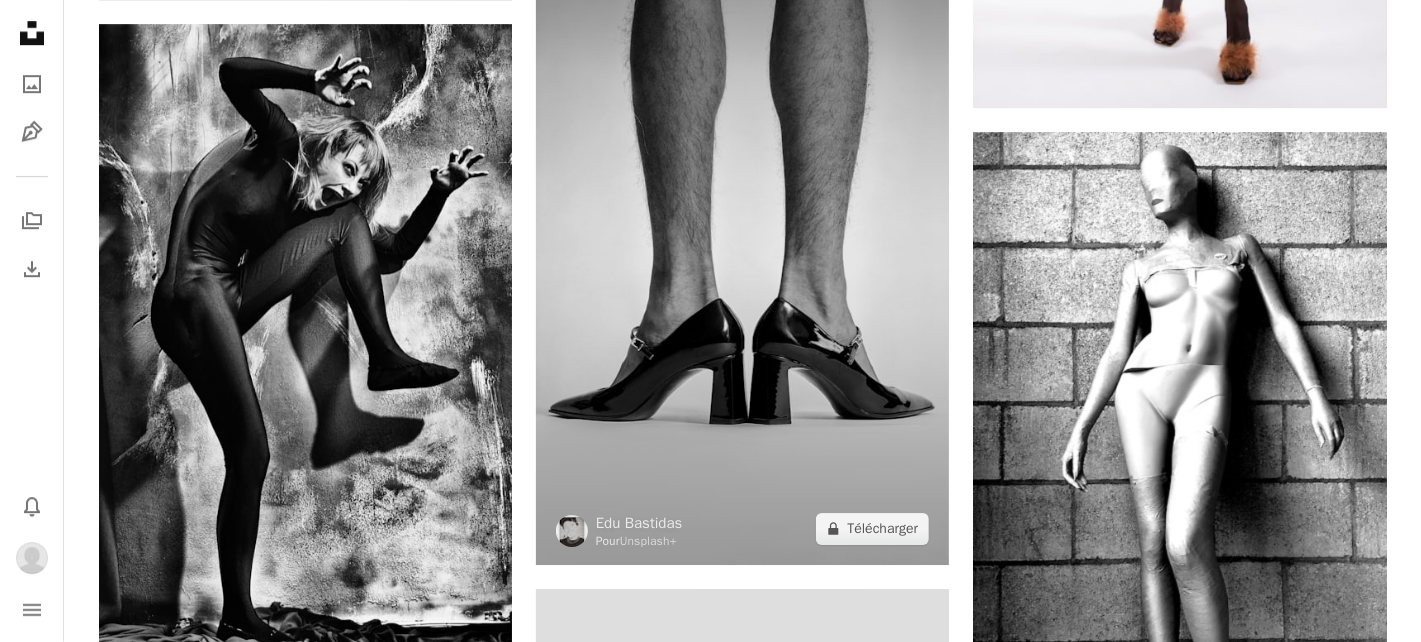 scroll, scrollTop: 31499, scrollLeft: 0, axis: vertical 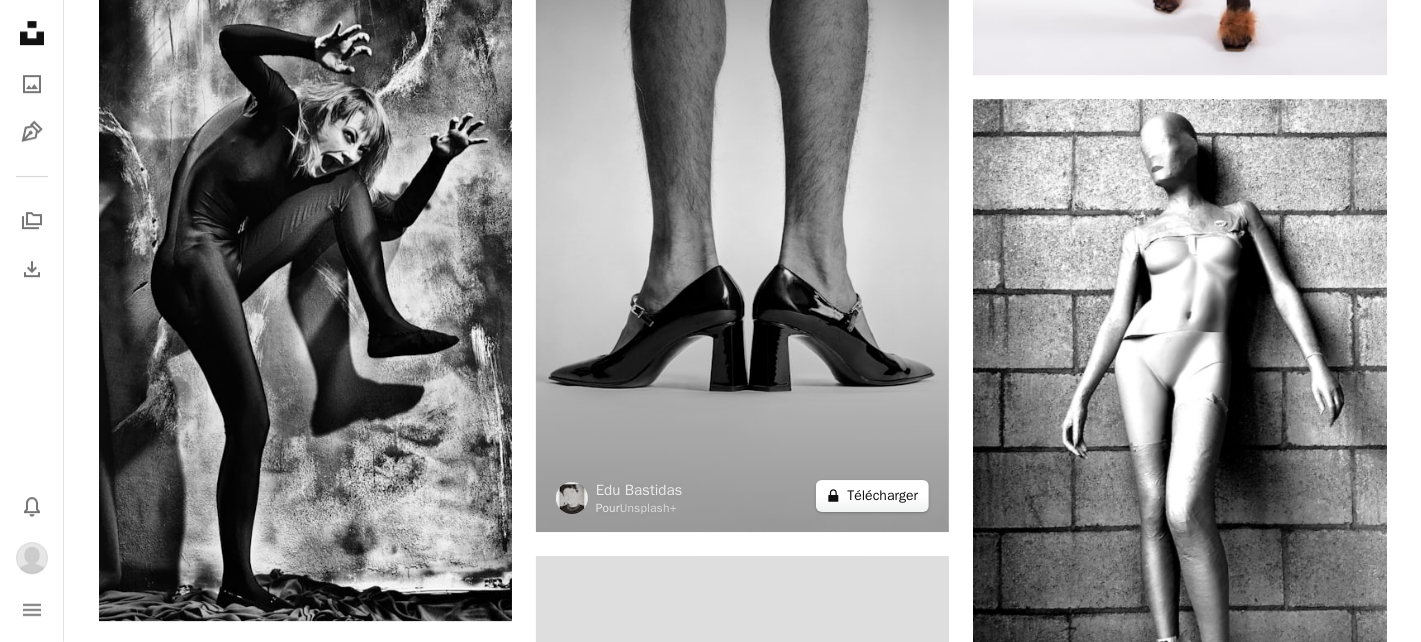 click on "A lock Télécharger" at bounding box center (872, 496) 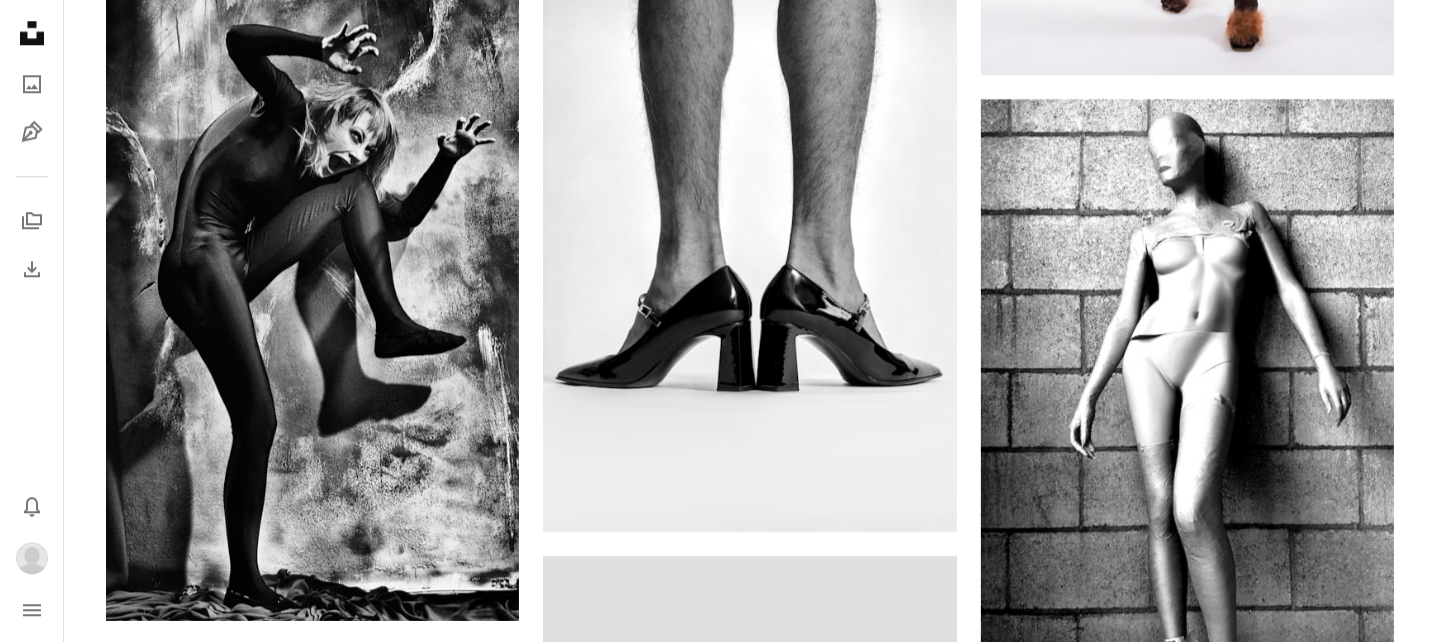 click on "An X shape" at bounding box center [20, 20] 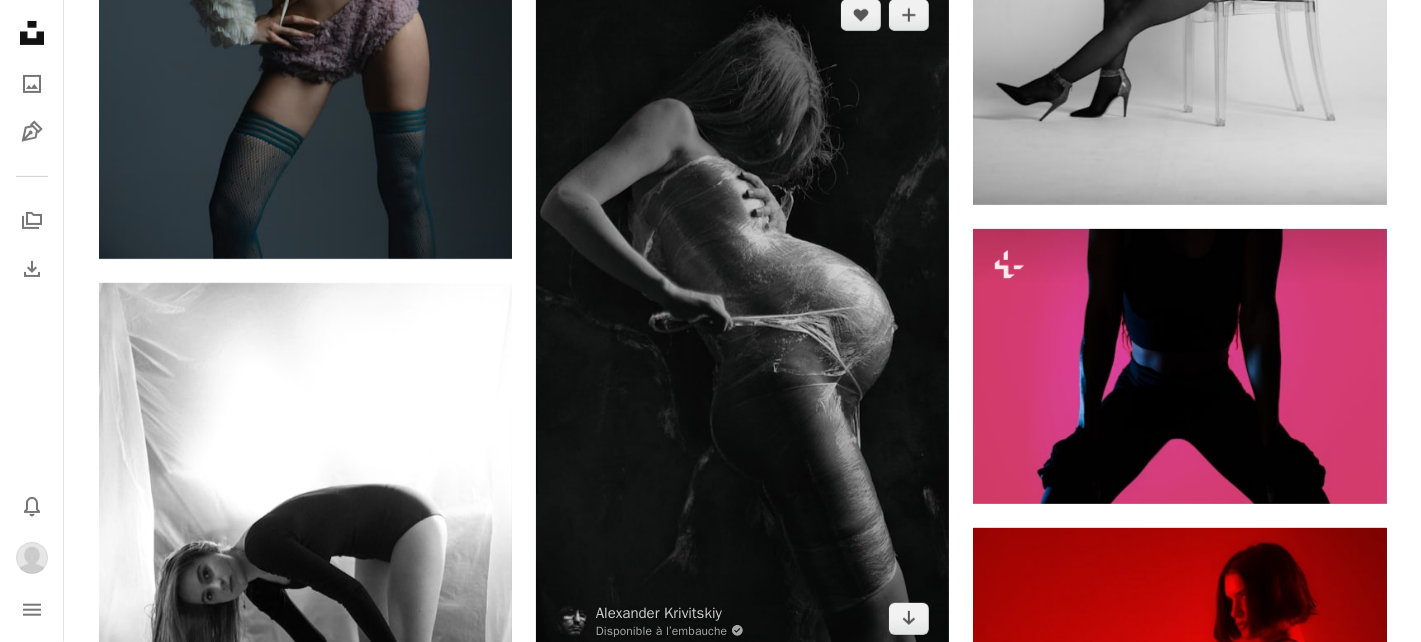 scroll, scrollTop: 41833, scrollLeft: 0, axis: vertical 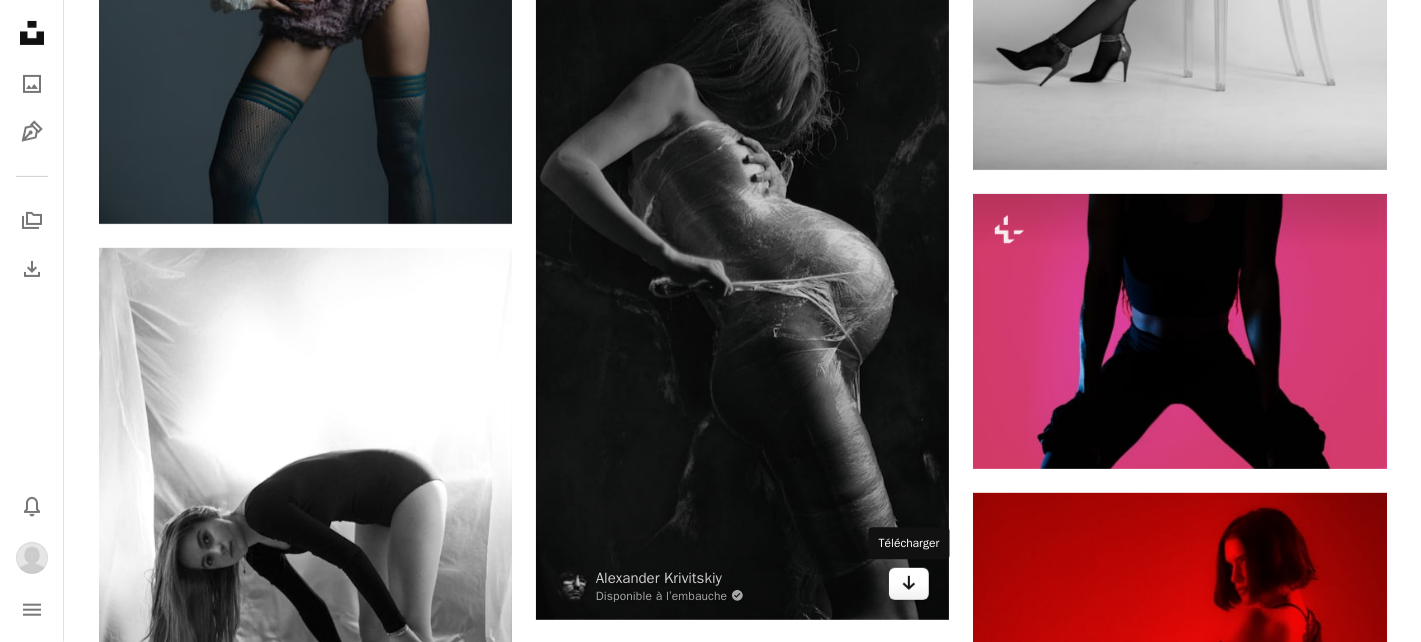 click on "Arrow pointing down" 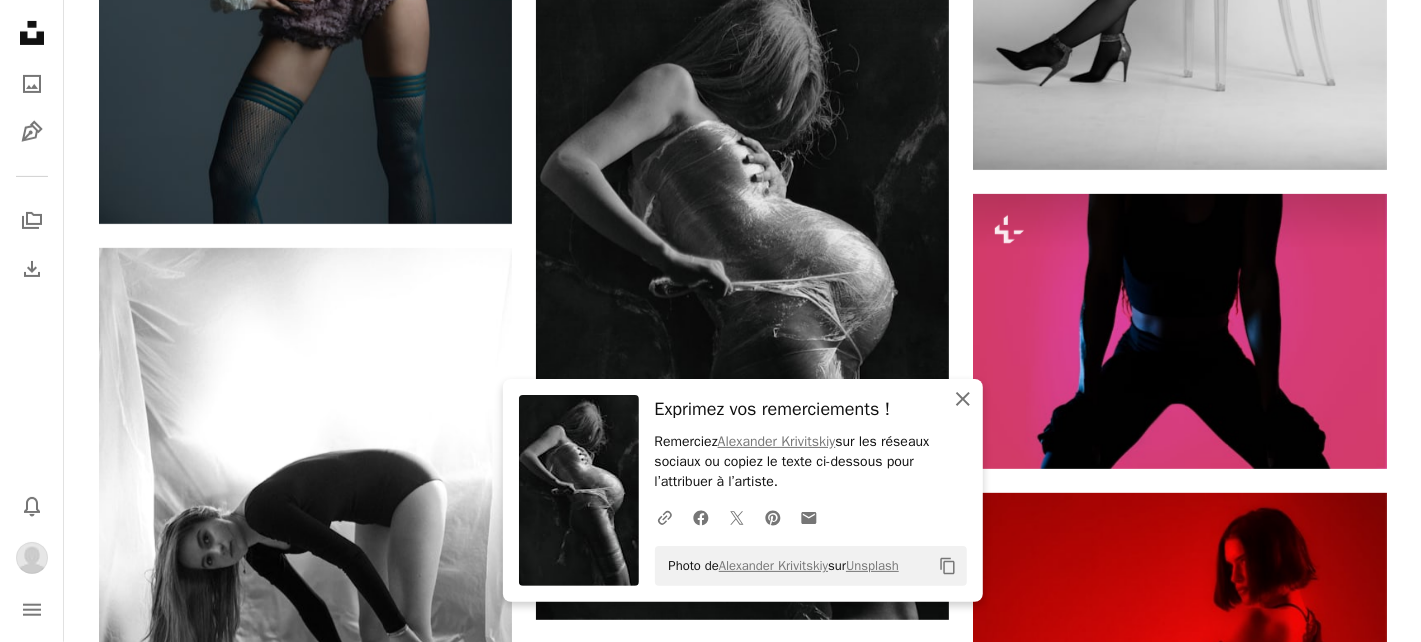 drag, startPoint x: 965, startPoint y: 403, endPoint x: 894, endPoint y: 450, distance: 85.146935 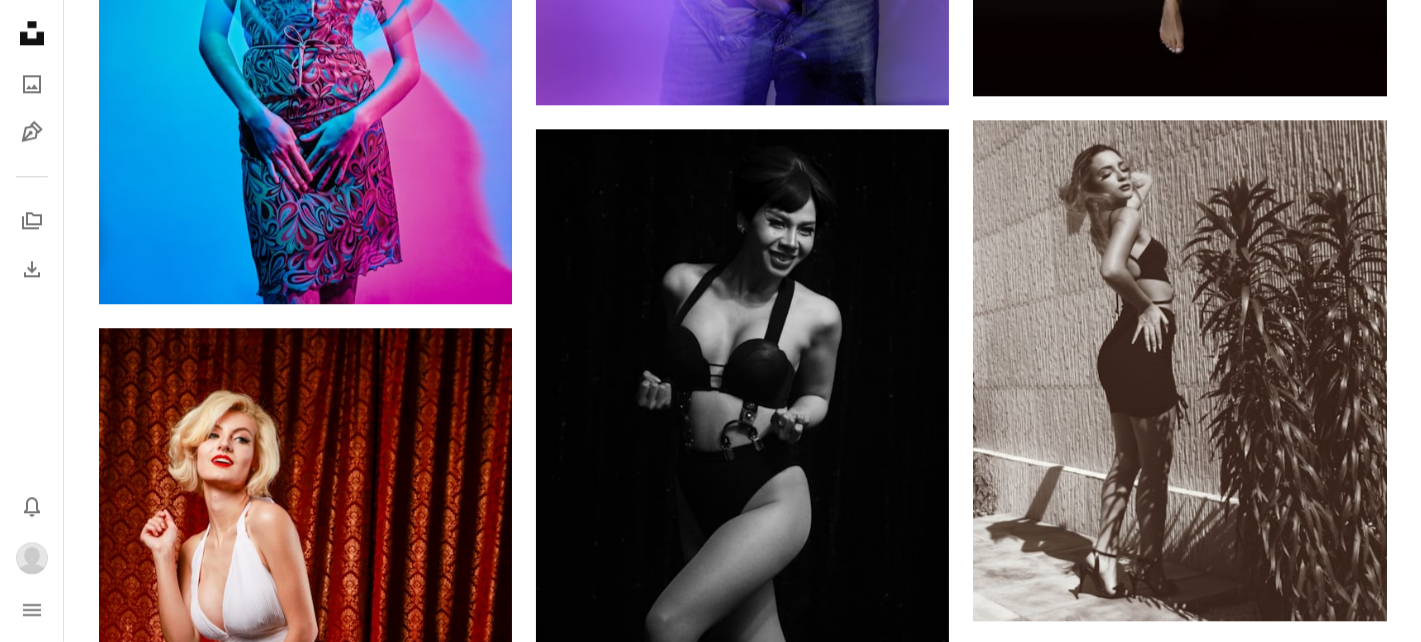 scroll, scrollTop: 62833, scrollLeft: 0, axis: vertical 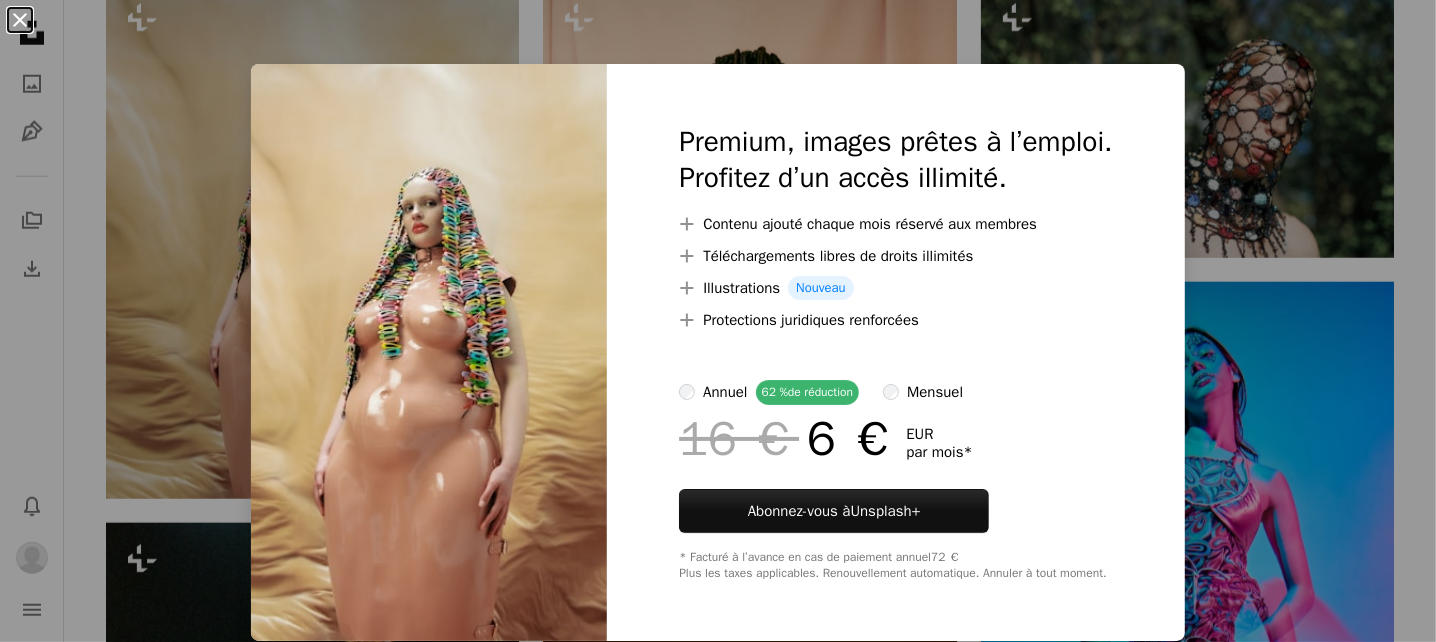 click on "An X shape" at bounding box center [20, 20] 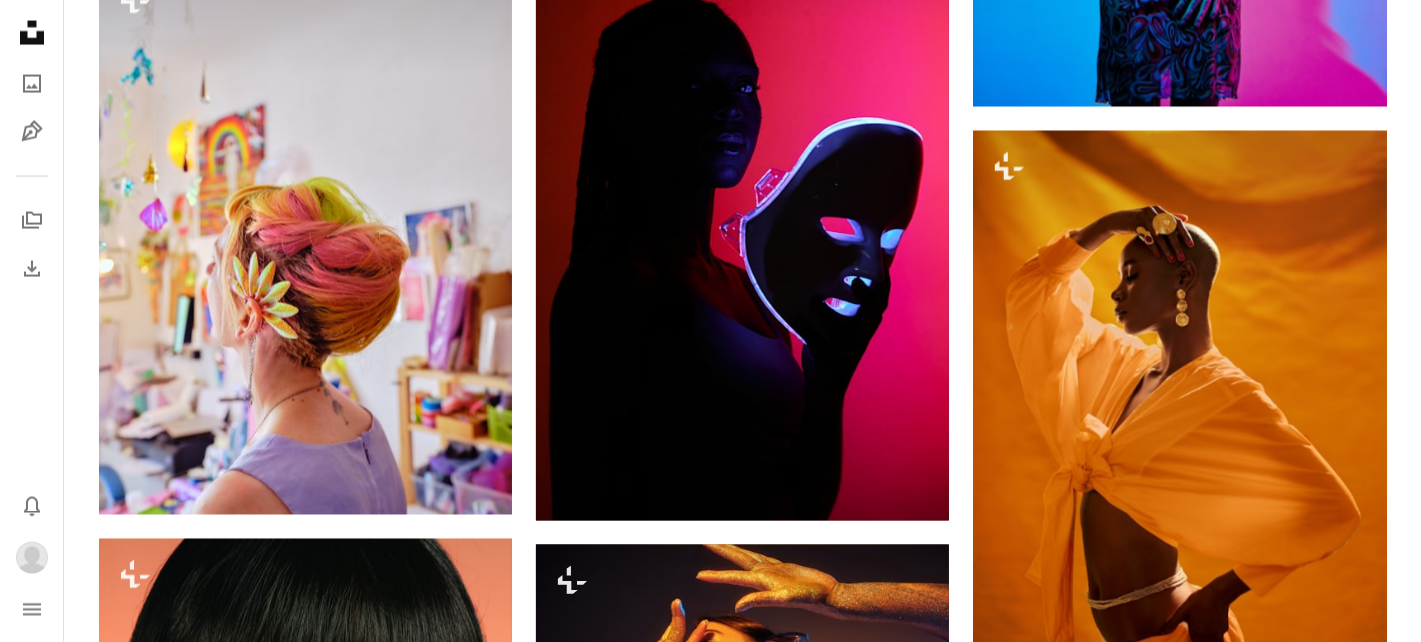 scroll, scrollTop: 11166, scrollLeft: 0, axis: vertical 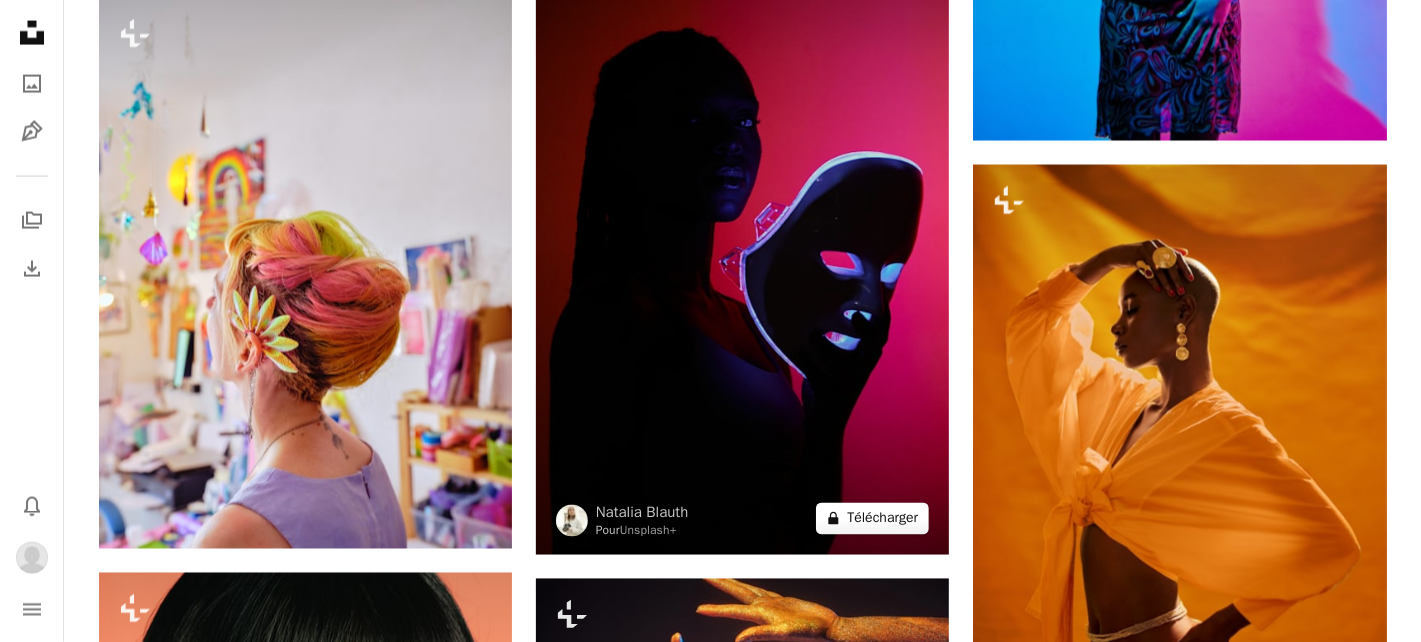 click on "A lock Télécharger" at bounding box center (872, 519) 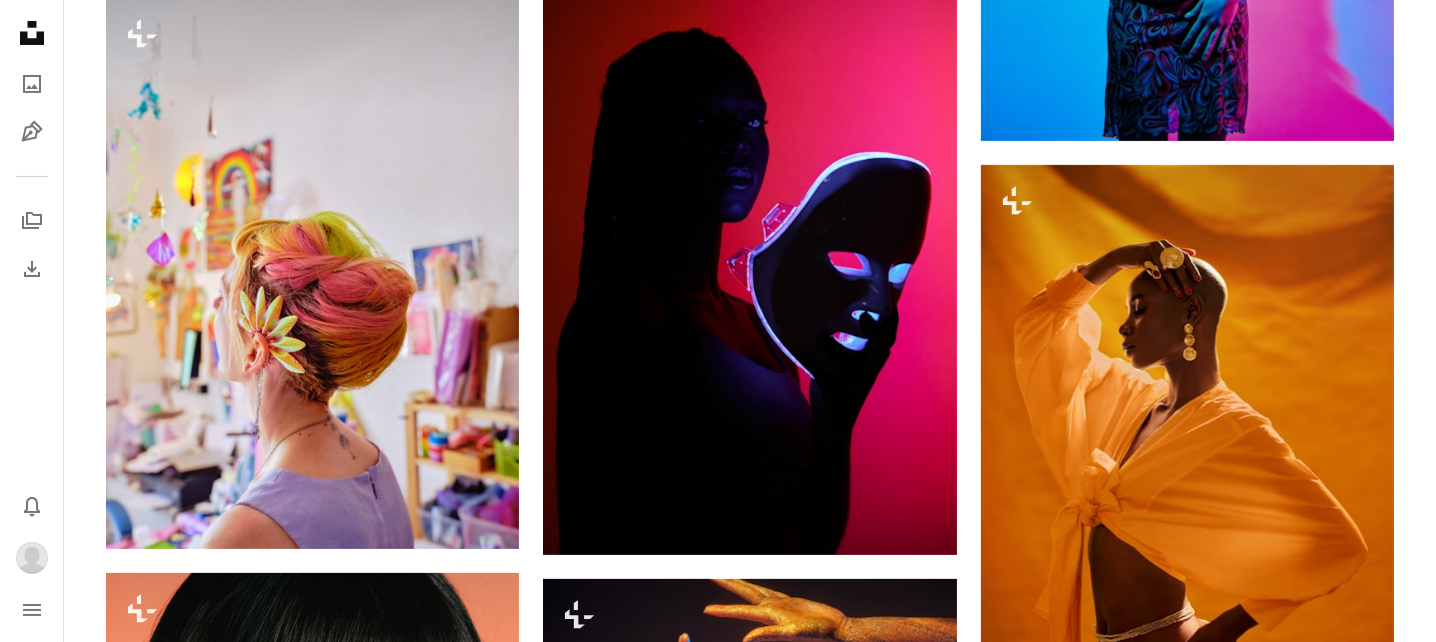 click on "An X shape Premium, images prêtes à l’emploi. Profitez d’un accès illimité. A plus sign Contenu ajouté chaque mois réservé aux membres A plus sign Téléchargements libres de droits illimités A plus sign Illustrations  Nouveau A plus sign Protections juridiques renforcées annuel 62 %  de réduction mensuel 16 €   6 € EUR par mois * Abonnez-vous à  Unsplash+ * Facturé à l’avance en cas de paiement annuel  72 € Plus les taxes applicables. Renouvellement automatique. Annuler à tout moment." at bounding box center [718, 2238] 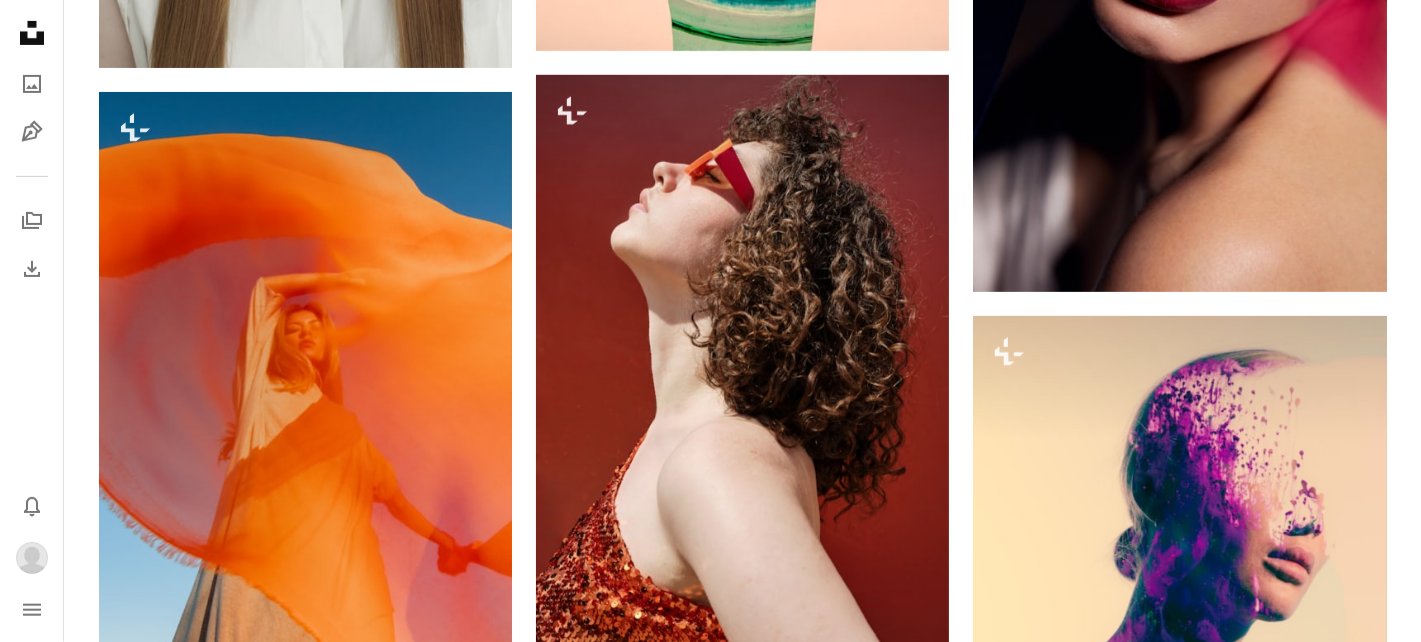scroll, scrollTop: 33000, scrollLeft: 0, axis: vertical 